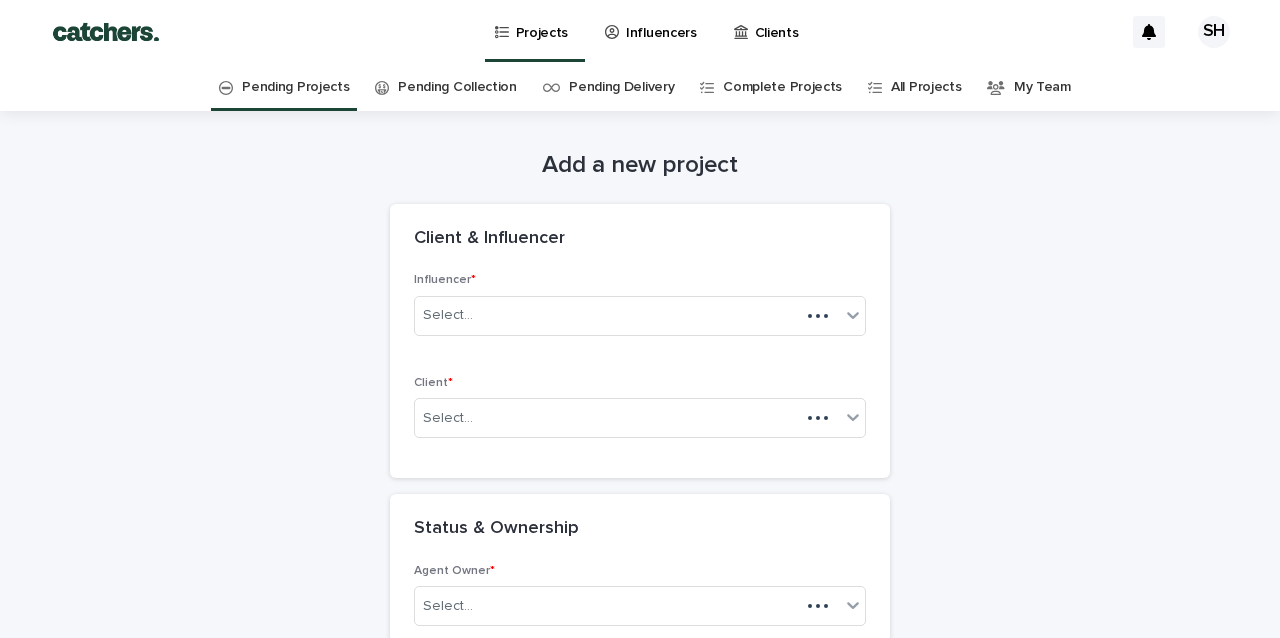 scroll, scrollTop: 0, scrollLeft: 0, axis: both 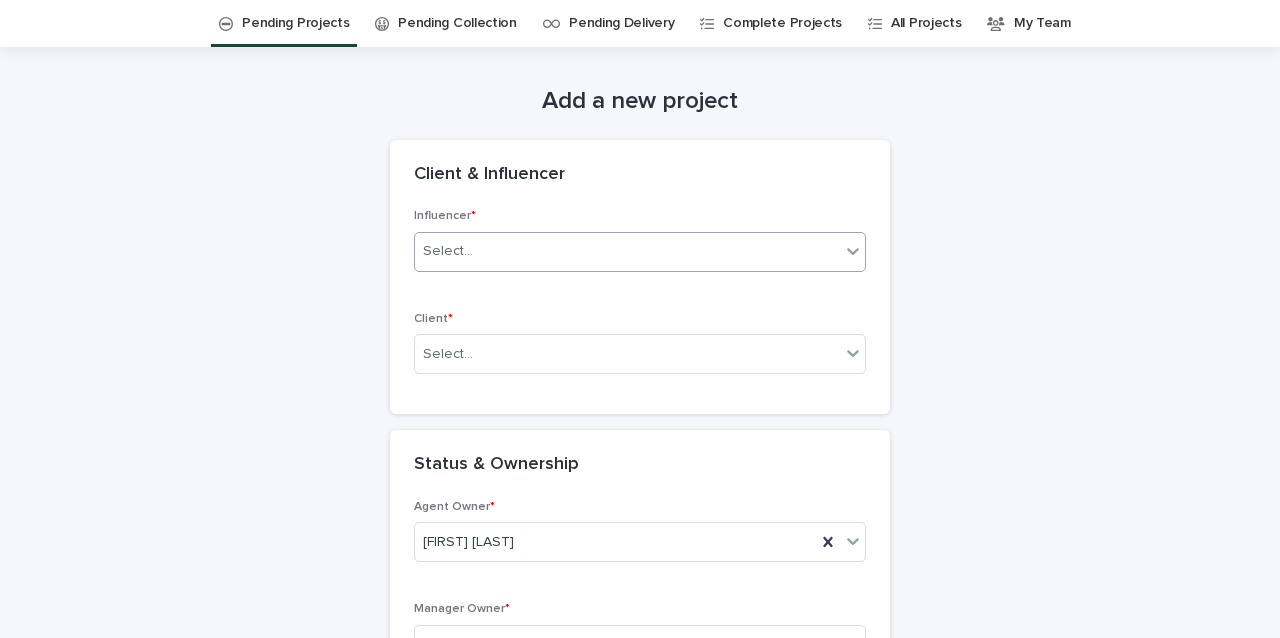 click on "Select..." at bounding box center (627, 251) 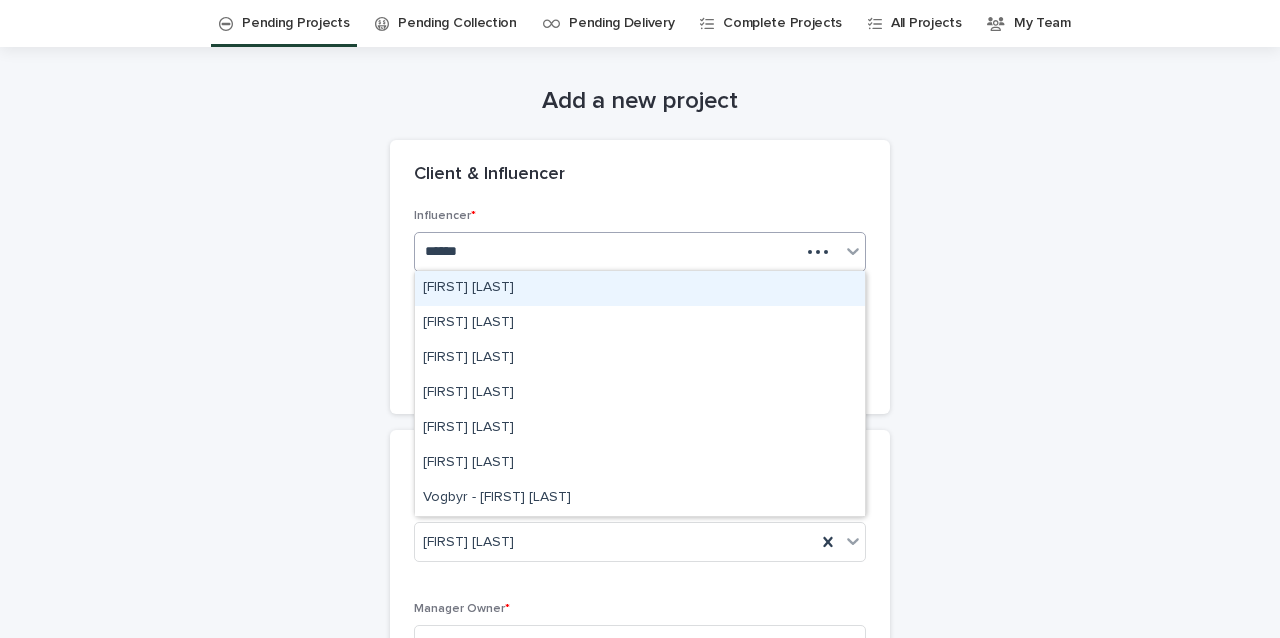 type on "*******" 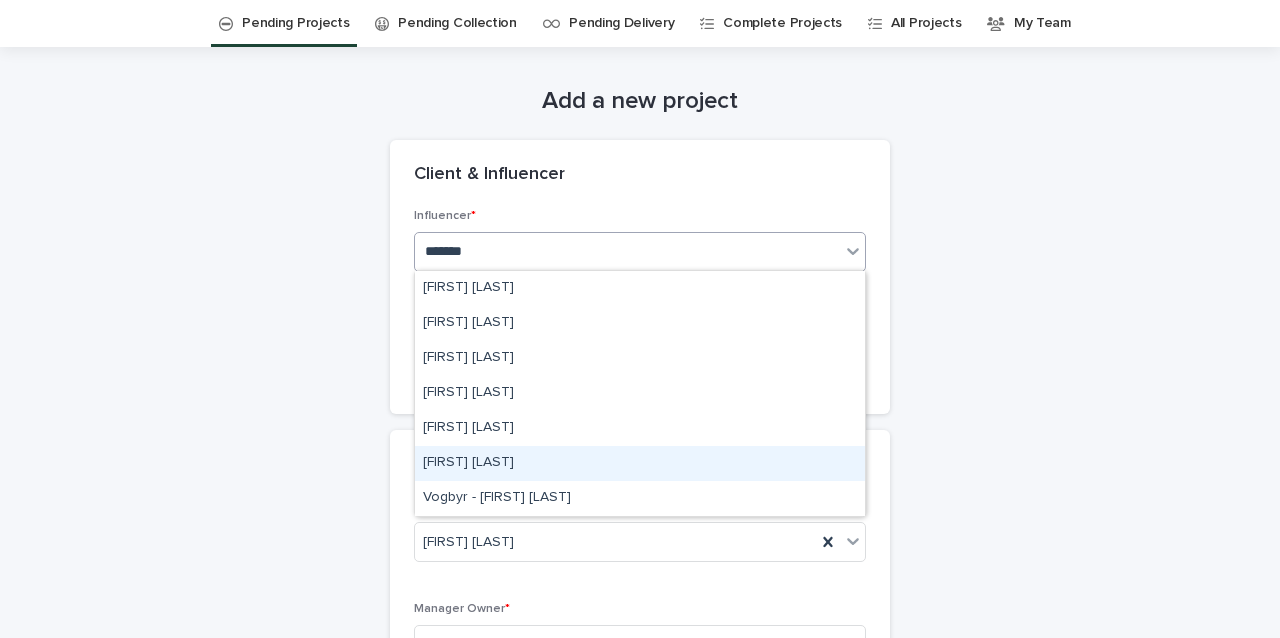 click on "[FIRST] [LAST]" at bounding box center [640, 463] 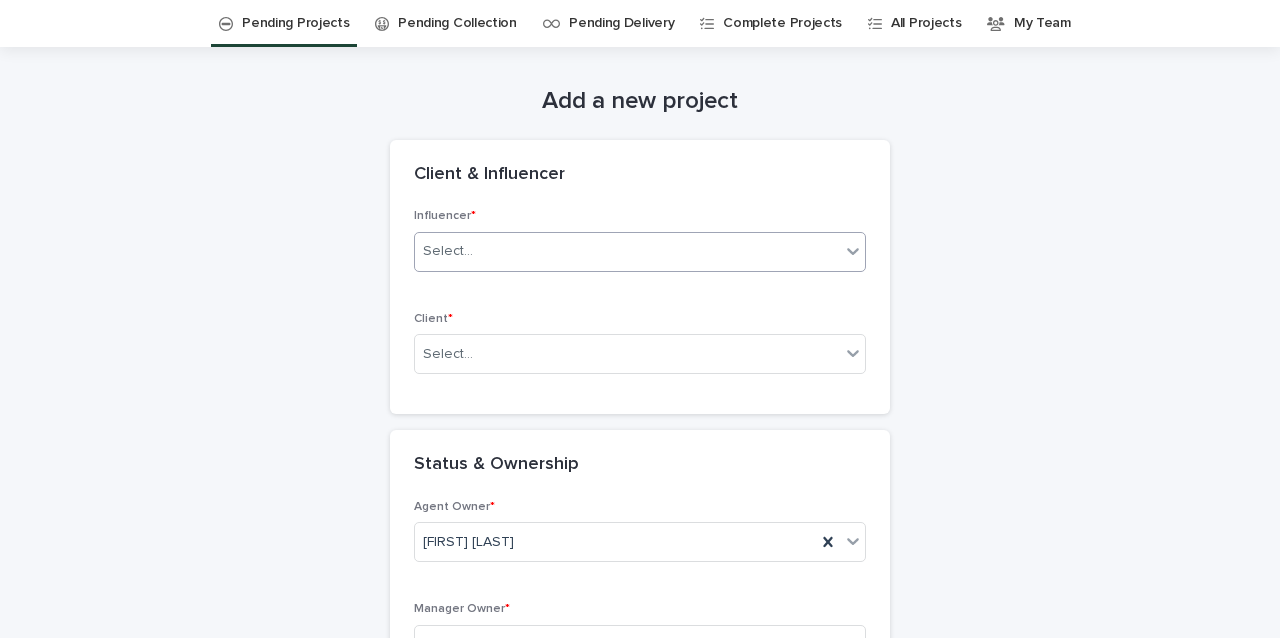 type 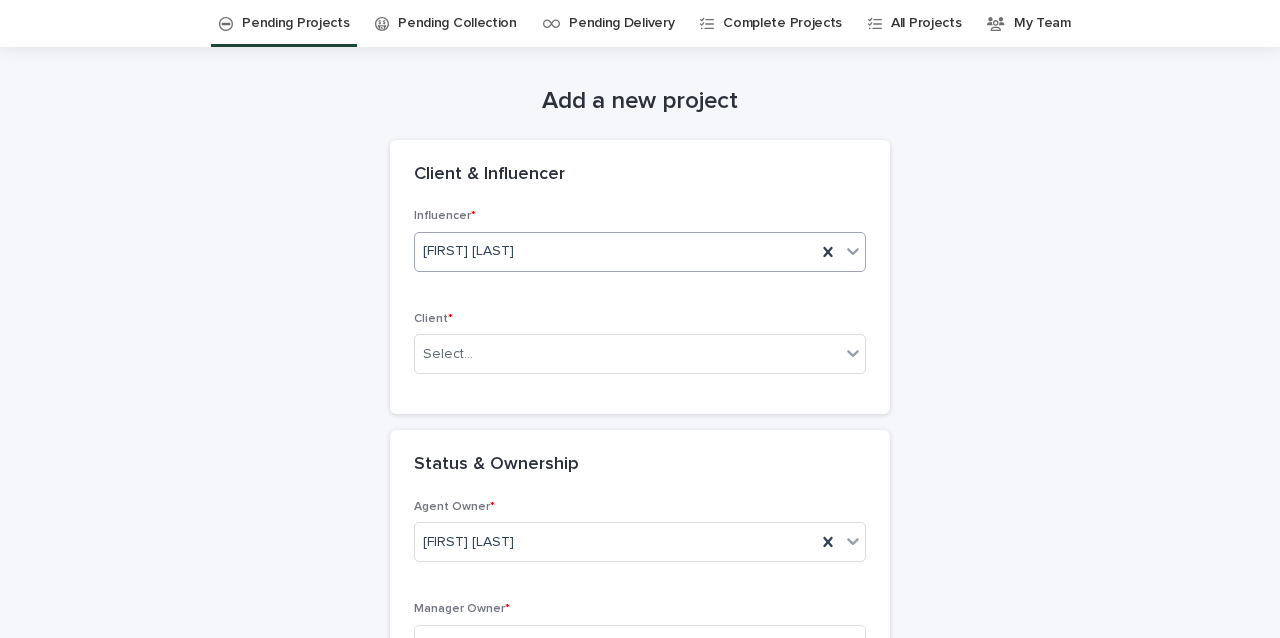 click on "Add a new project Loading... Saving… Loading... Saving… Client & Influencer Influencer *  option [FIRST] [LAST], selected.     0 results available. Select is focused ,type to refine list, press Down to open the menu,  [FIRST] [LAST] Client  * Select... Status & Ownership Agent Owner * [FIRST] [LAST] Manager Owner * Select... Job Status * Select... Description Job Description * Delivery Date Delivery * Select... Brief & Content This file cannot be opened Download File Add Client Financial Info Invoices & Contracts This file cannot be opened Download File Add Client Payment Terms Total amount * Payment we received  * Client VAT% * Select... Influencer Financial Info                                         •••                                                                     Total Amount to Influencer * Payment made to influencer  * Influencer VAT% * Select... Contact Name of Contact * [FIRST] Contact Info * Comments Comments Loading... Saving… Sorry, there was an error saving your record. Please try again." at bounding box center [640, 1467] 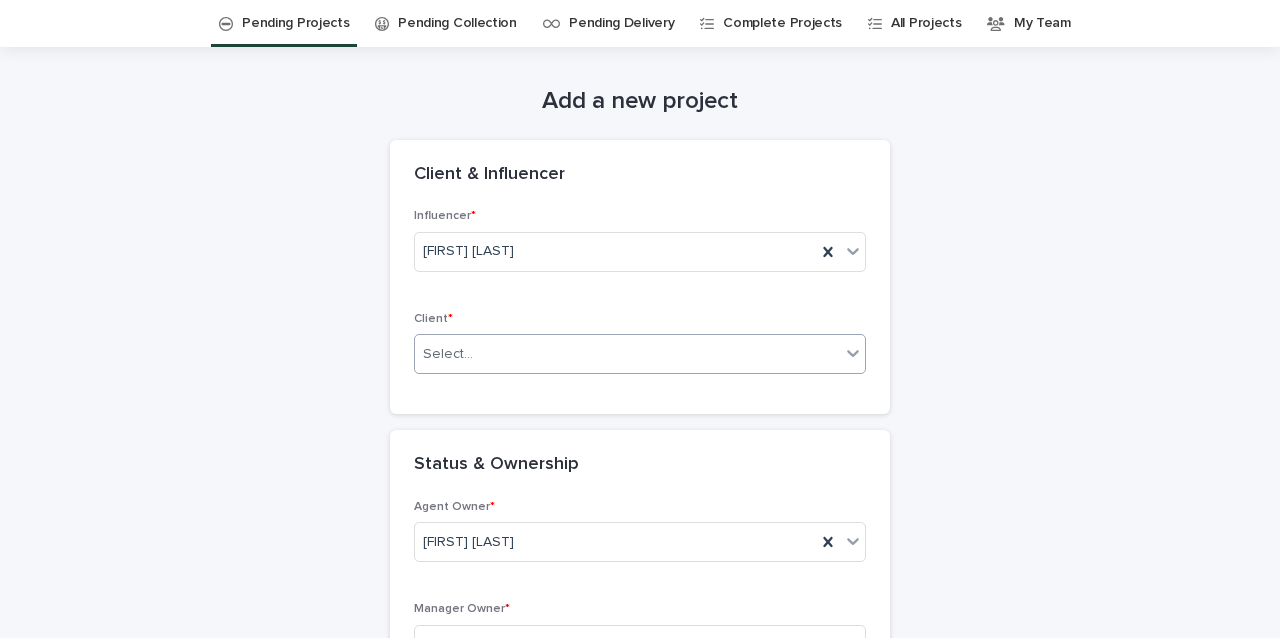 click on "Select..." at bounding box center [627, 354] 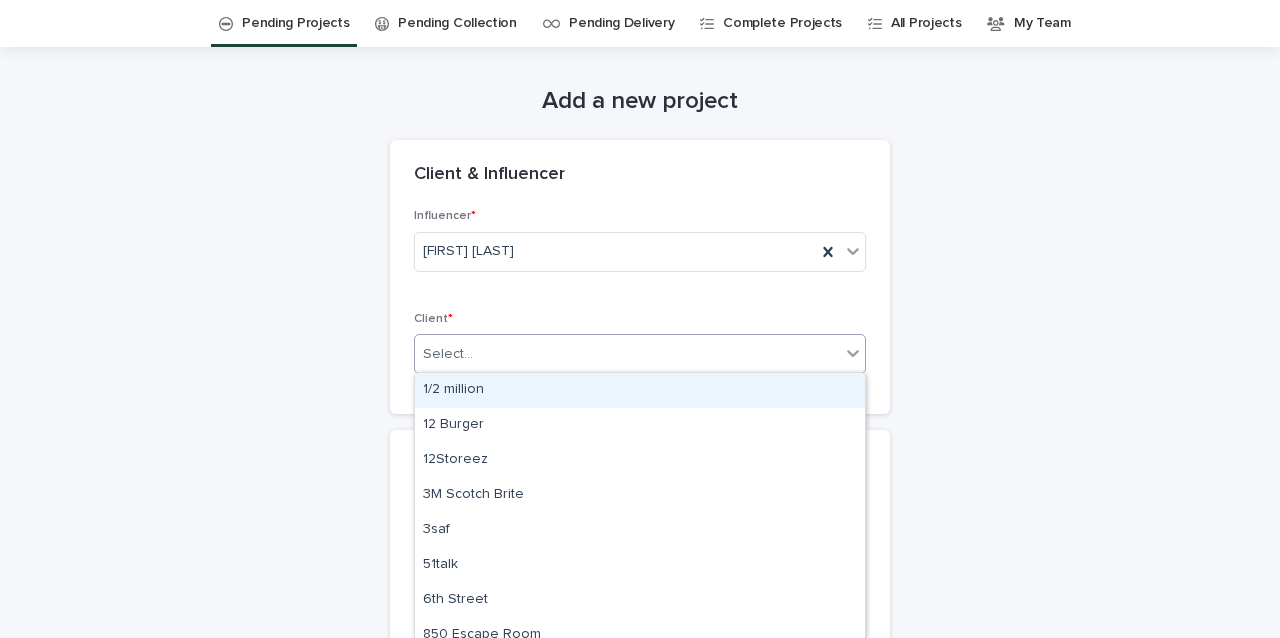 click on "Add a new project Loading... Saving… Loading... Saving… Client & Influencer Influencer * [FIRST] [LAST] Client  *      option 1/2 million focused, 1 of 832. 832 results available. Use Up and Down to choose options, press Enter to select the currently focused option, press Escape to exit the menu, press Tab to select the option and exit the menu. Select... Status & Ownership Agent Owner * [FIRST] [LAST] Manager Owner * Select... Job Status * Select... Description Job Description * Delivery Date Delivery * Select... Brief & Content This file cannot be opened Download File Add Client Financial Info Invoices & Contracts This file cannot be opened Download File Add Client Payment Terms Total amount * Payment we received  * Client VAT% * Select... Influencer Financial Info                                         •••                                                                     Total Amount to Influencer * Payment made to influencer  * Influencer VAT% * Select... Contact Name of Contact * [FIRST] Contact Info" at bounding box center [640, 1467] 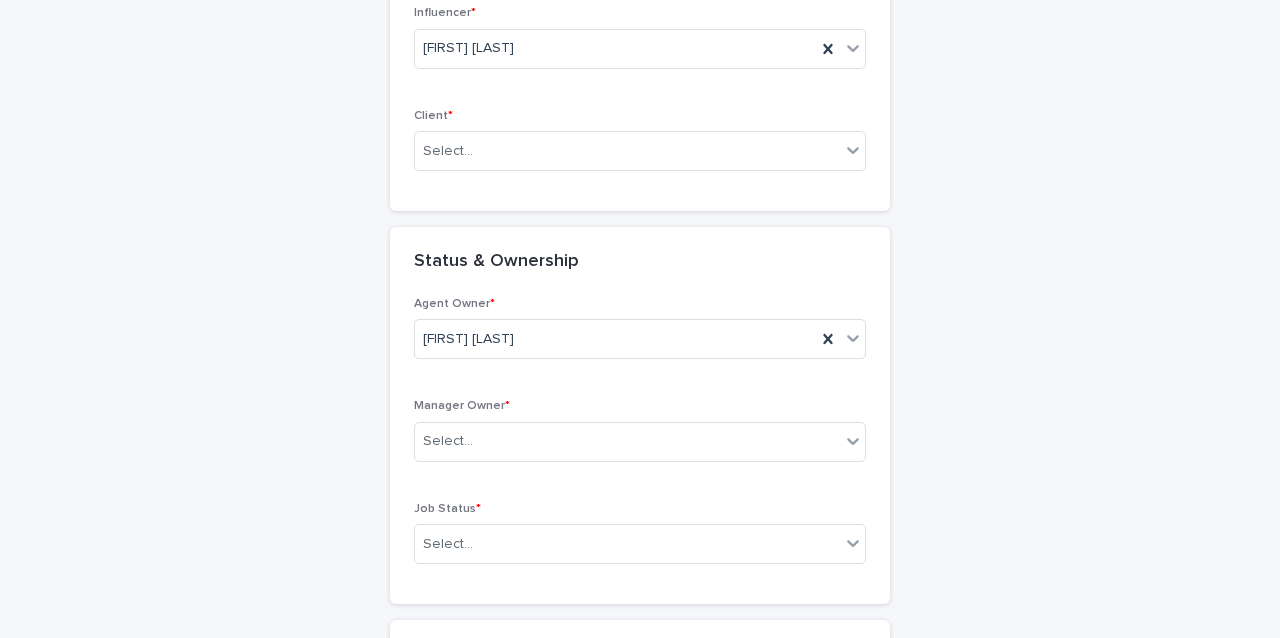 scroll, scrollTop: 269, scrollLeft: 0, axis: vertical 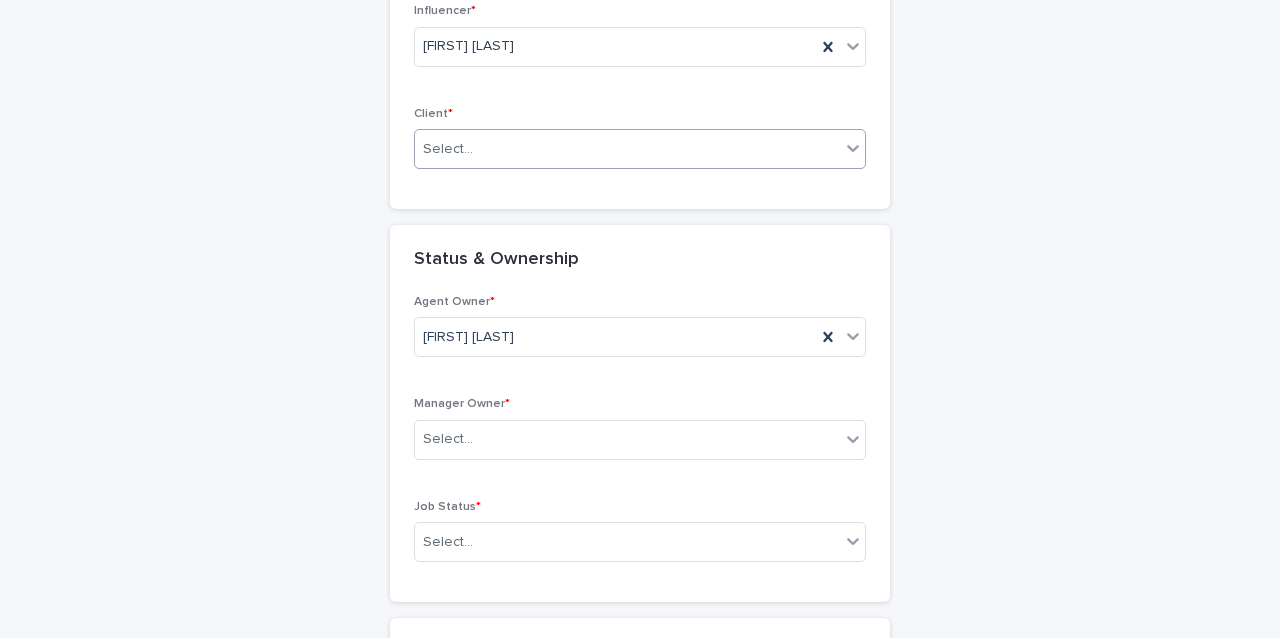 click on "Select..." at bounding box center [640, 149] 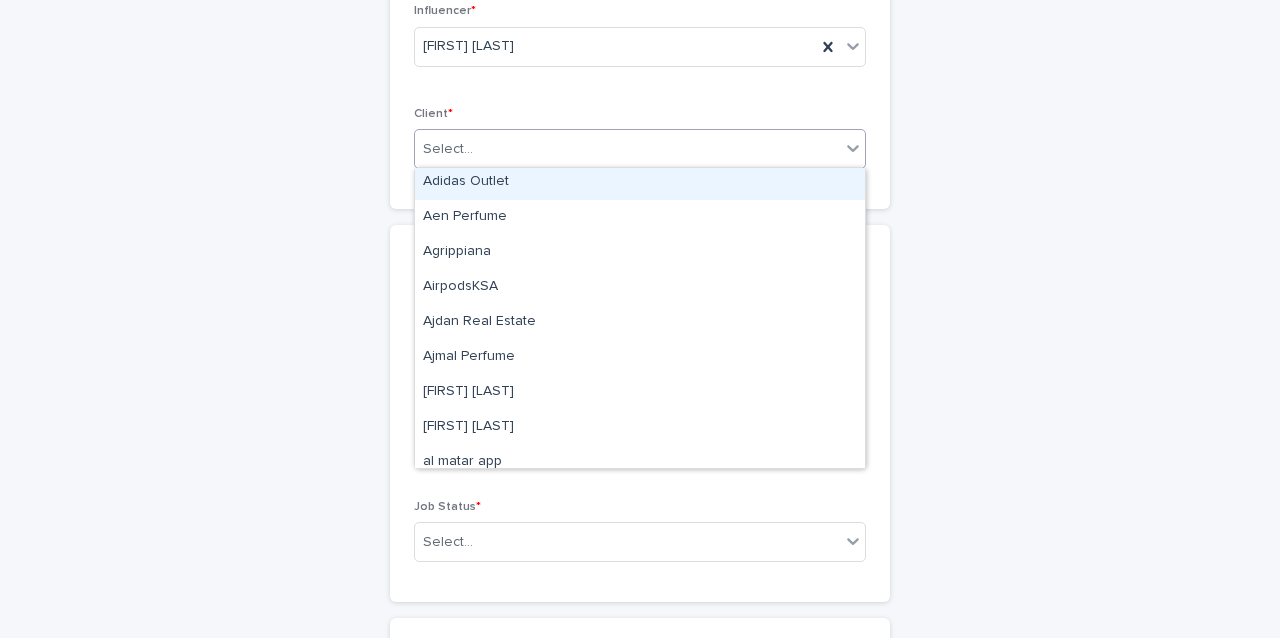 scroll, scrollTop: 705, scrollLeft: 0, axis: vertical 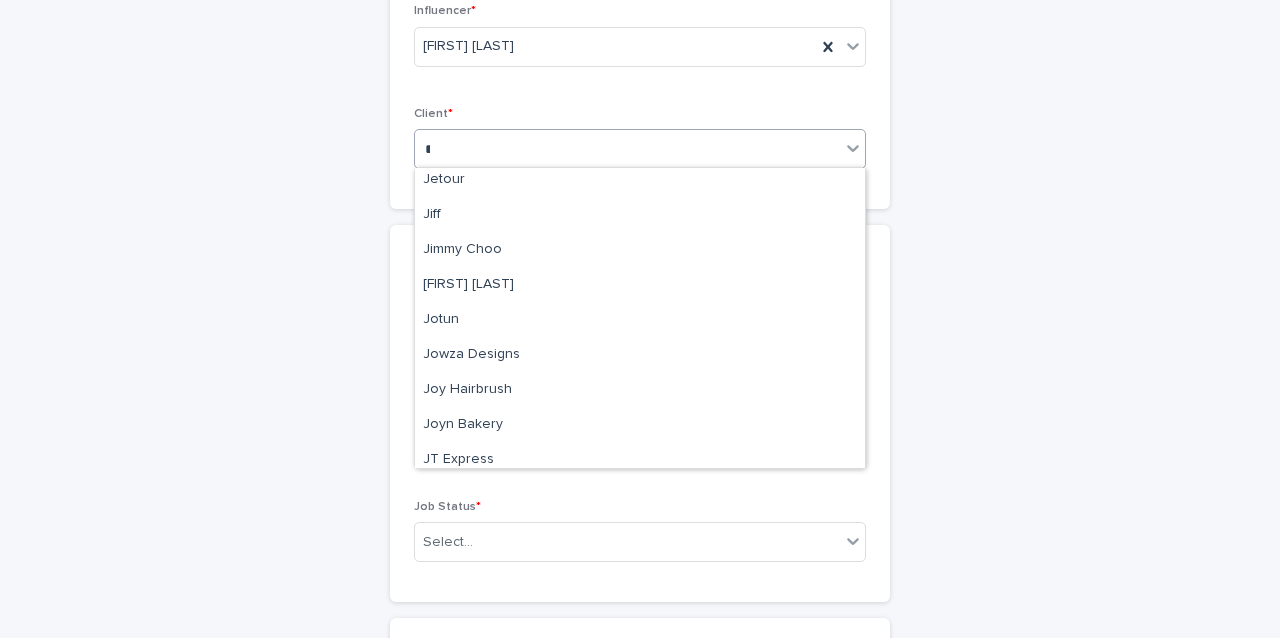 type on "**" 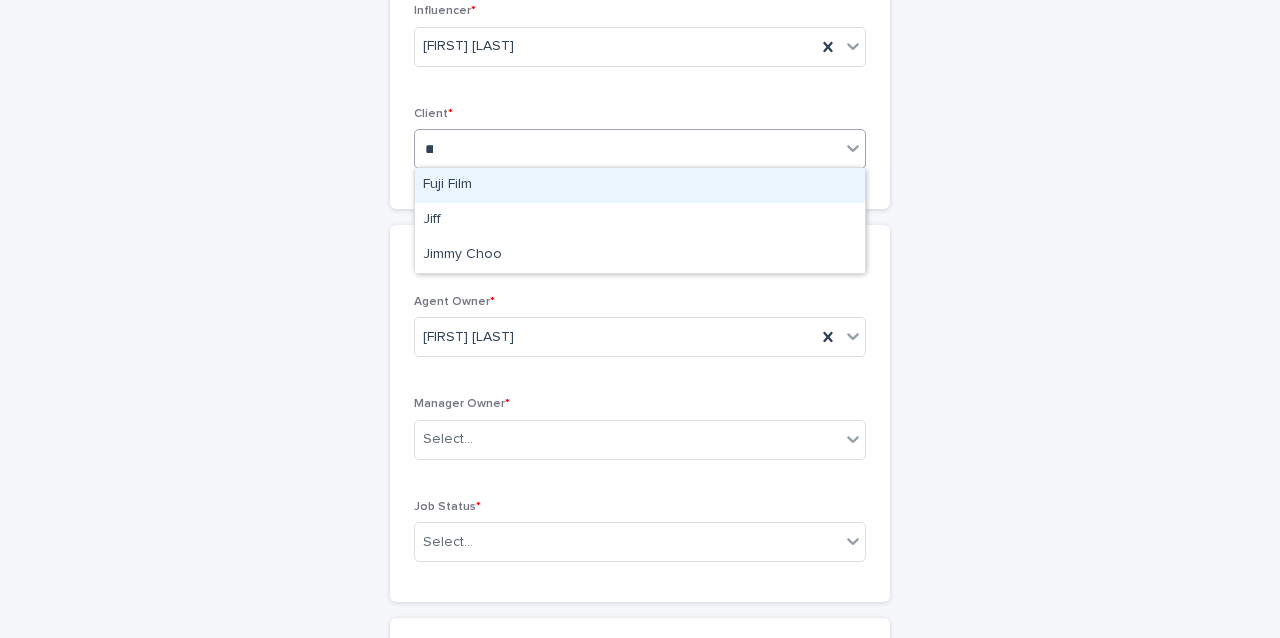 scroll, scrollTop: 0, scrollLeft: 0, axis: both 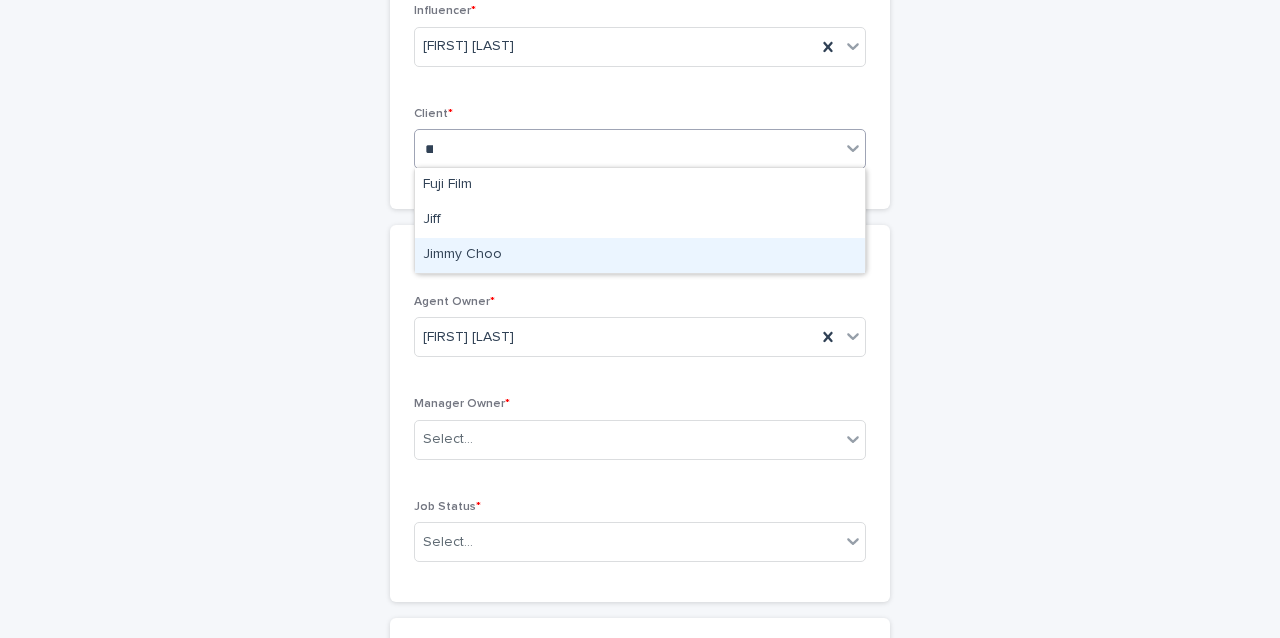 click on "Jimmy Choo" at bounding box center [640, 255] 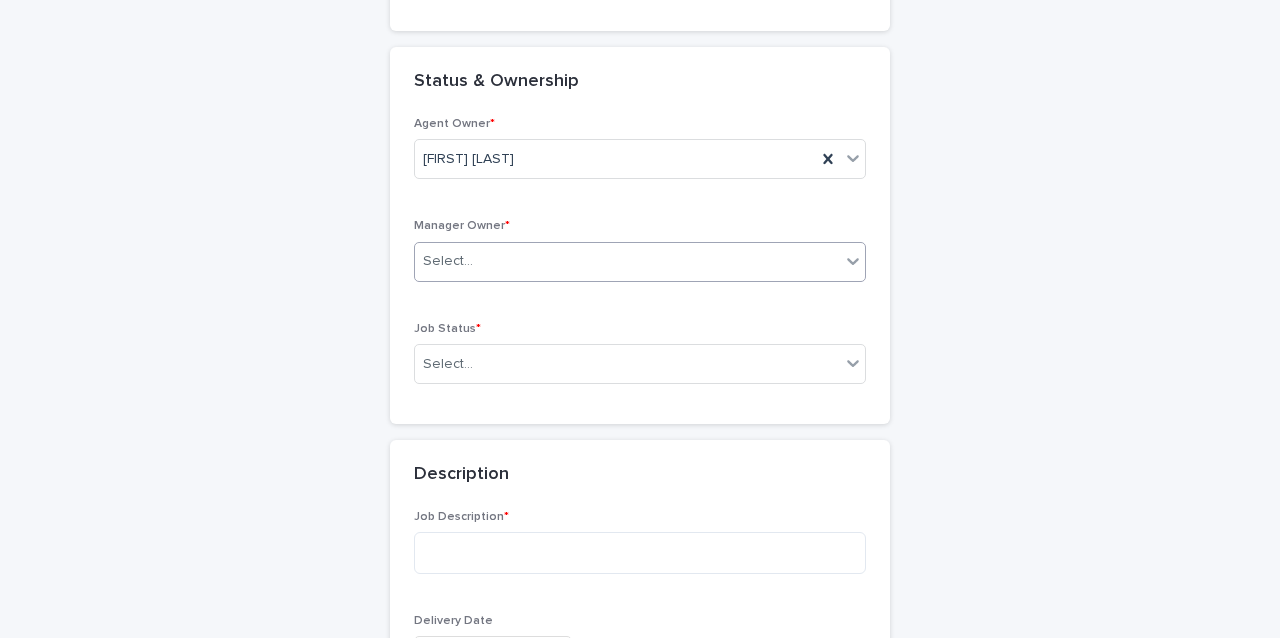 scroll, scrollTop: 449, scrollLeft: 0, axis: vertical 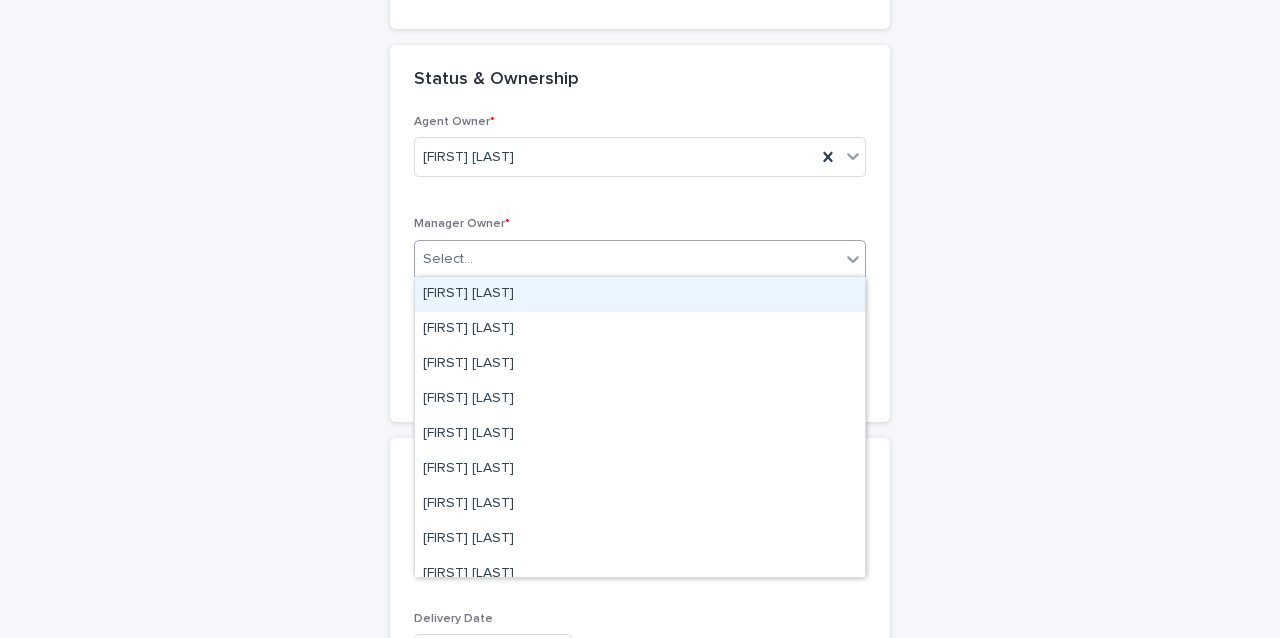 click on "Select..." at bounding box center [627, 259] 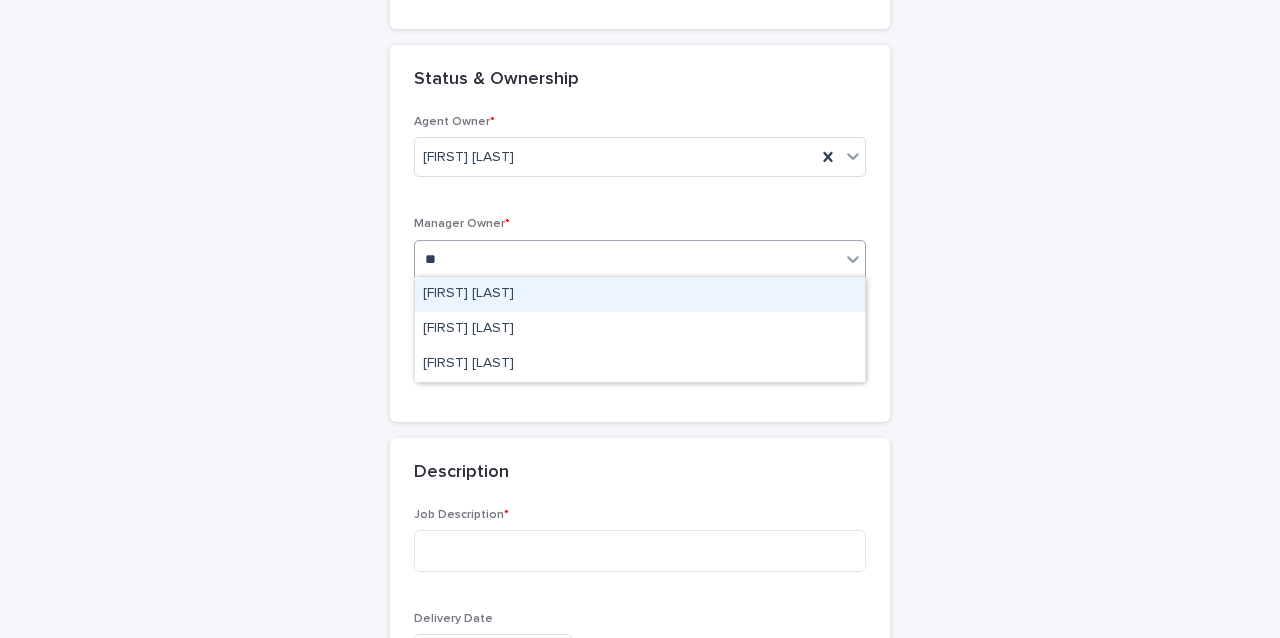 type on "***" 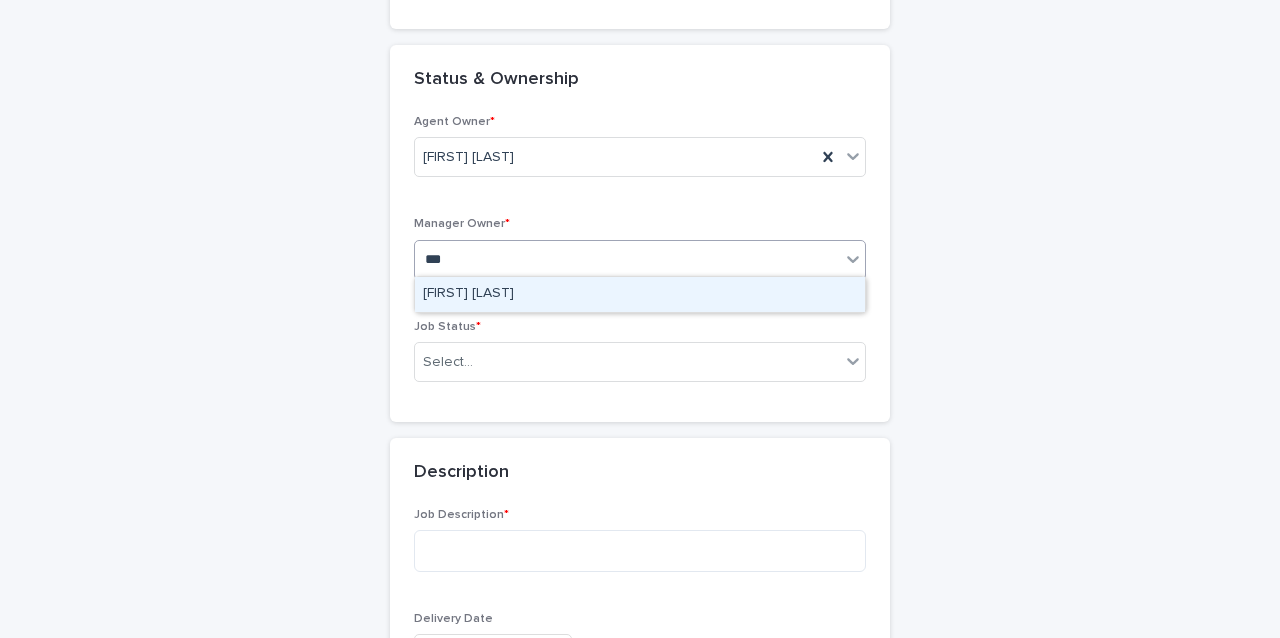 click on "[FIRST] [LAST]" at bounding box center (640, 294) 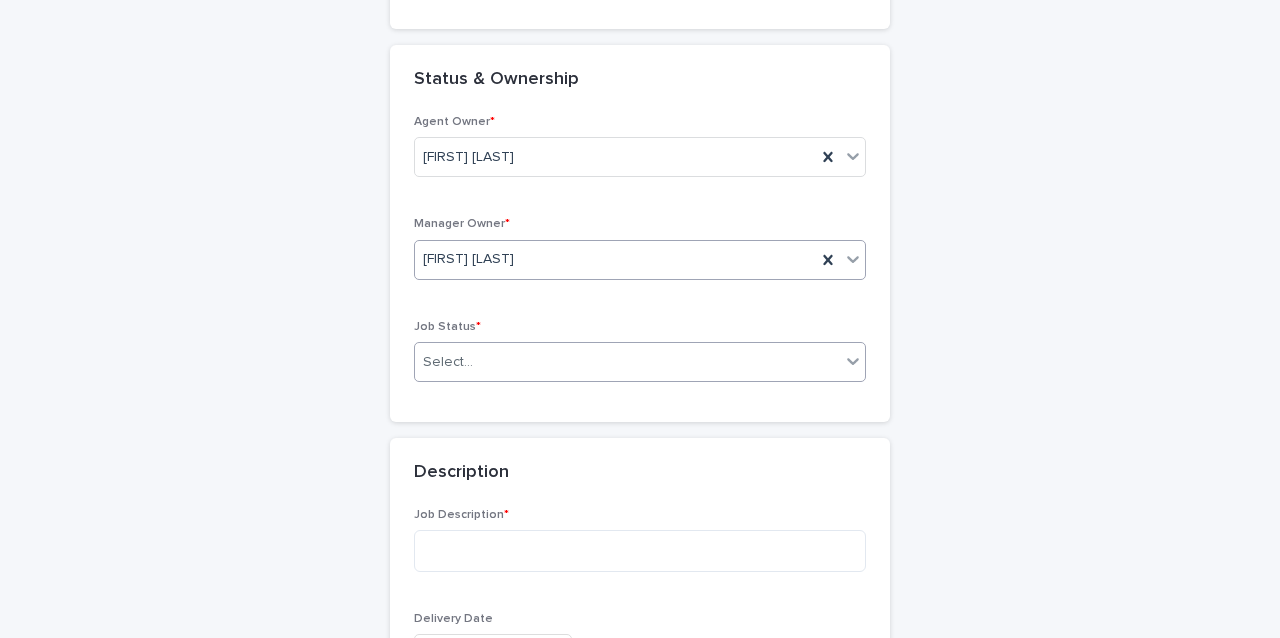 click on "Select..." at bounding box center (640, 362) 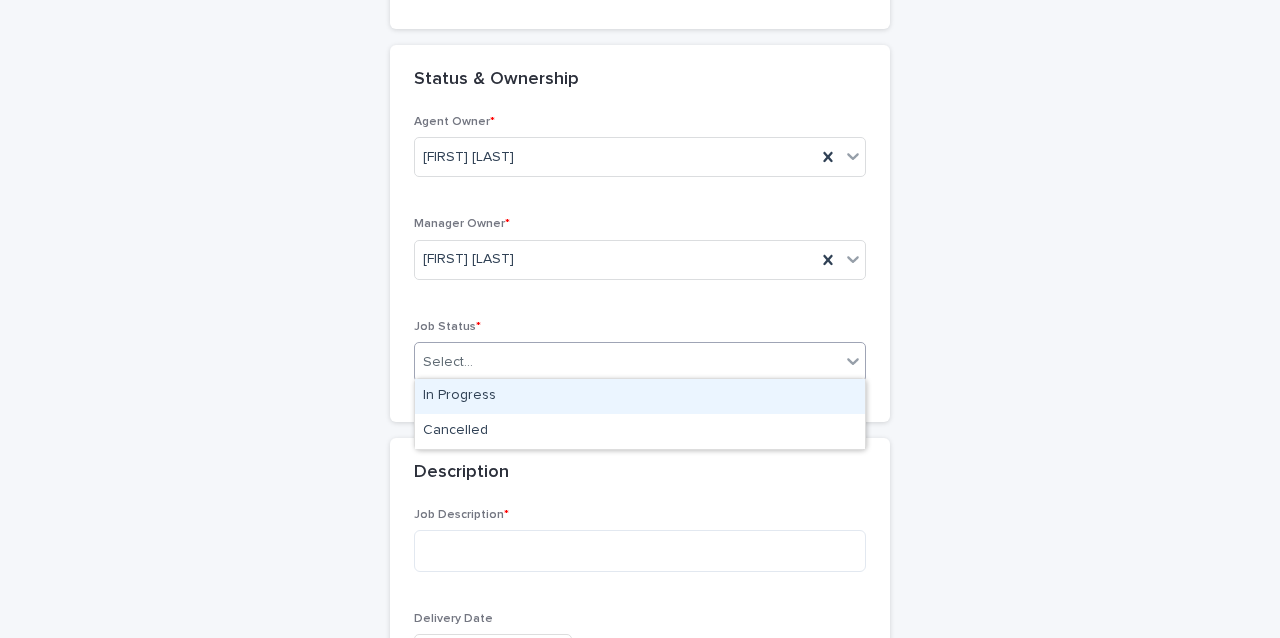 click on "In Progress" at bounding box center [640, 396] 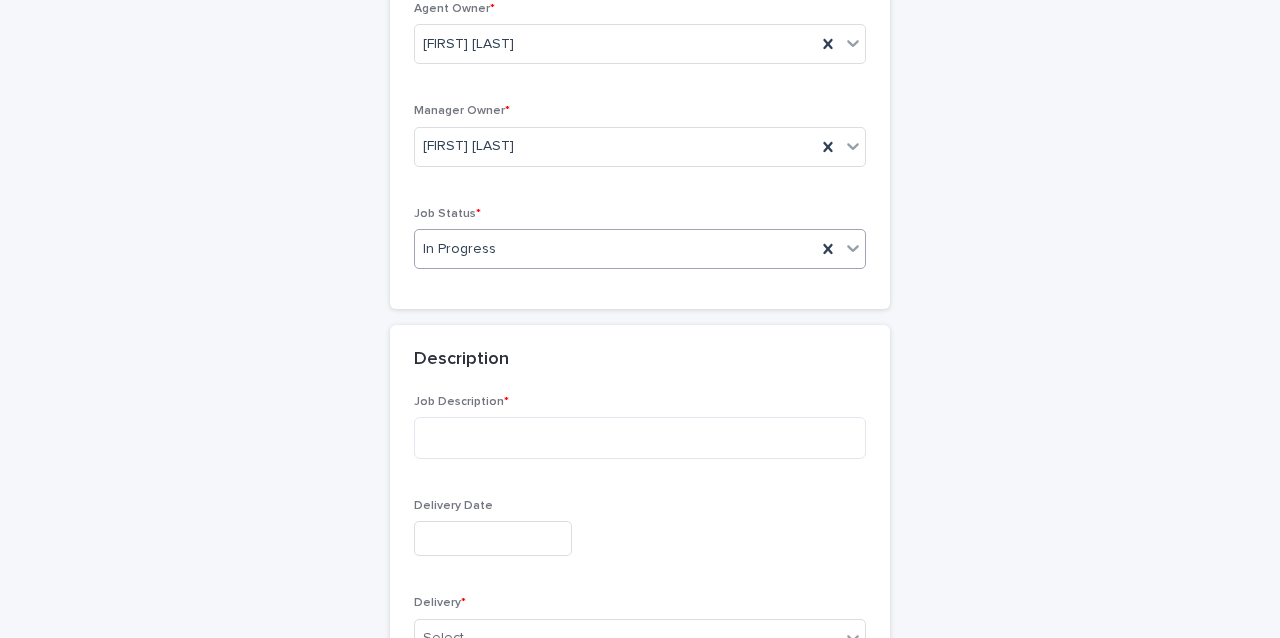 scroll, scrollTop: 563, scrollLeft: 0, axis: vertical 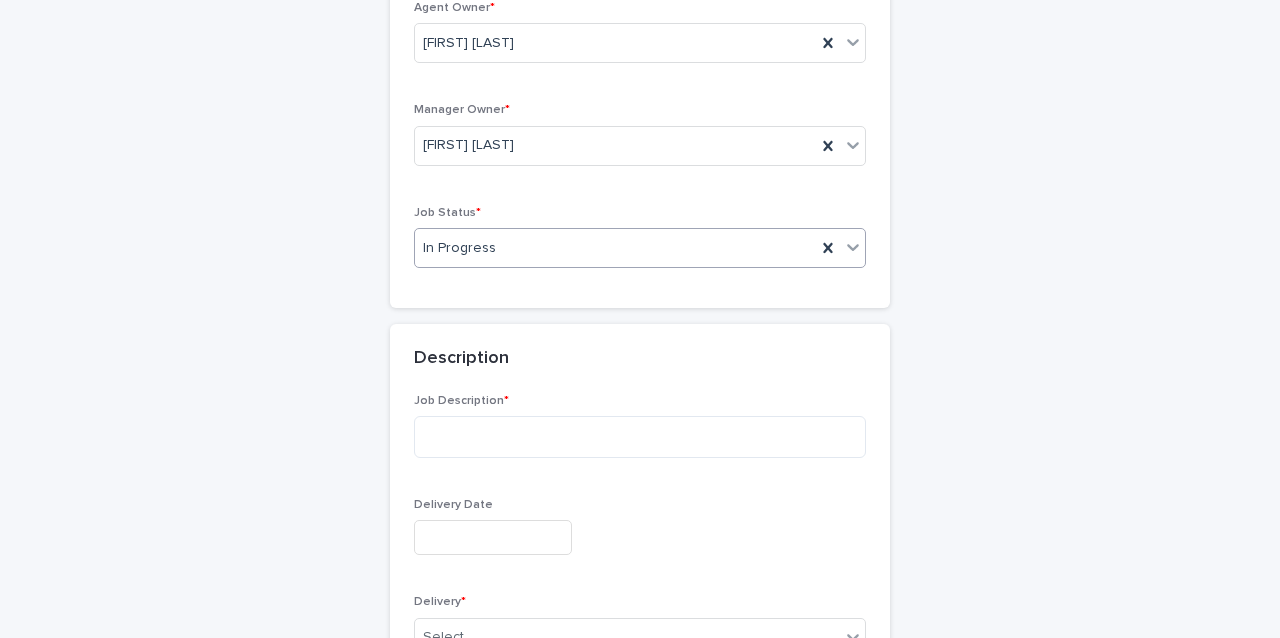 click at bounding box center (493, 537) 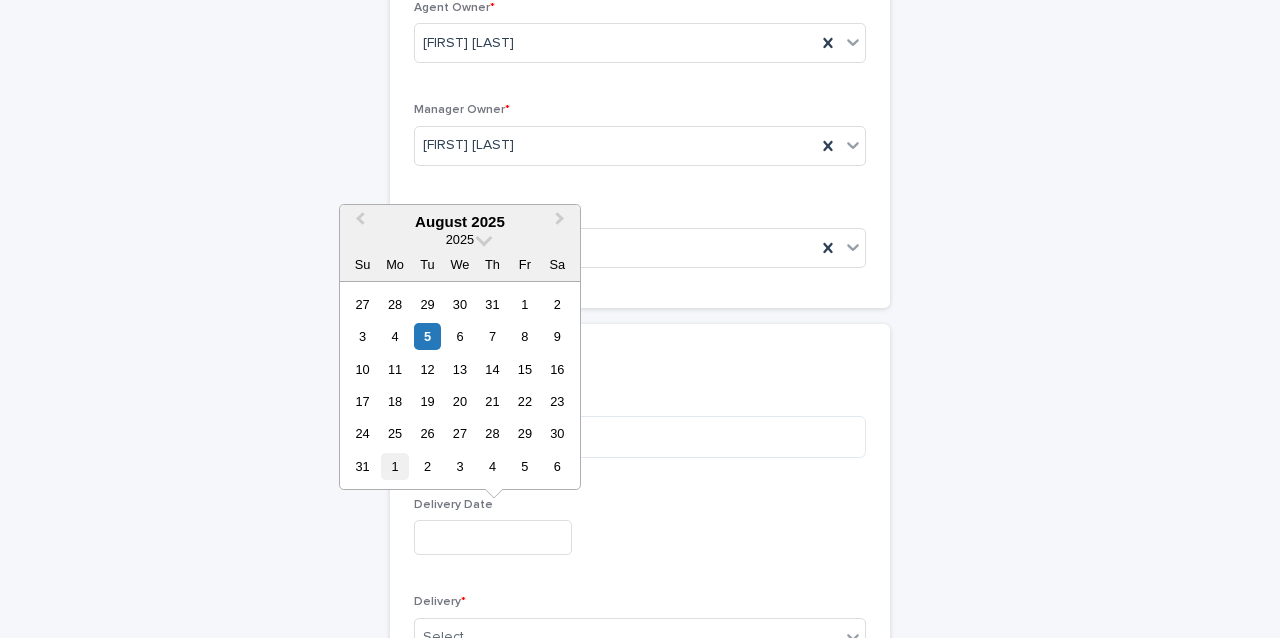 click on "1" at bounding box center (394, 466) 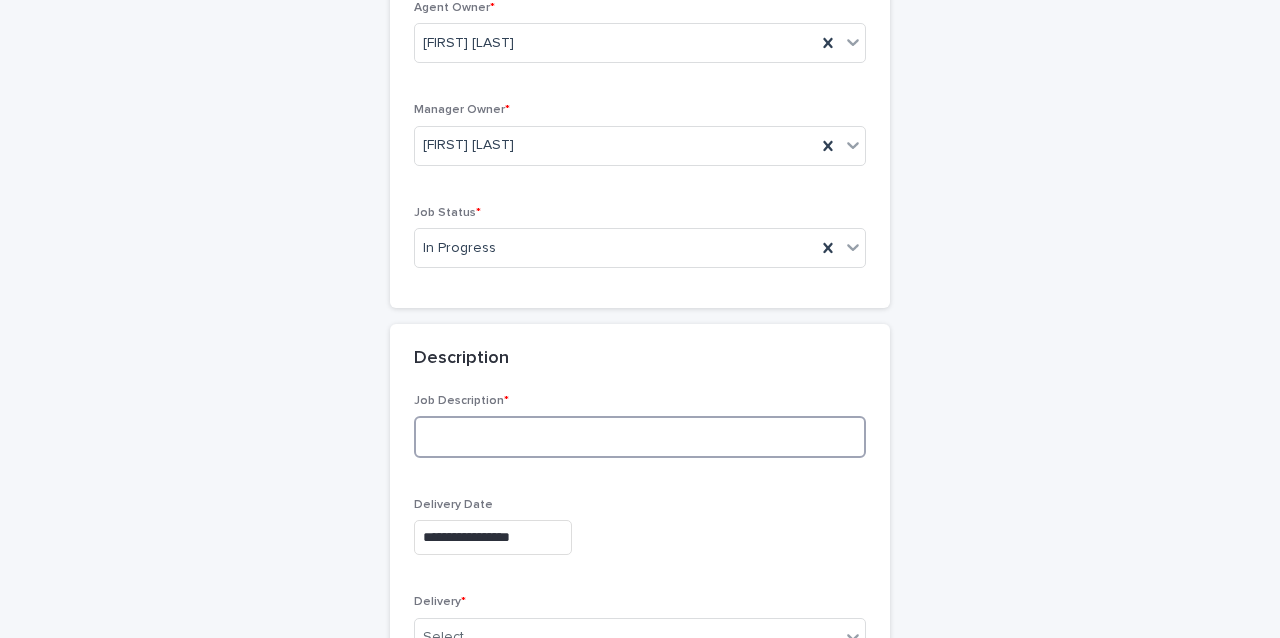 click at bounding box center (640, 437) 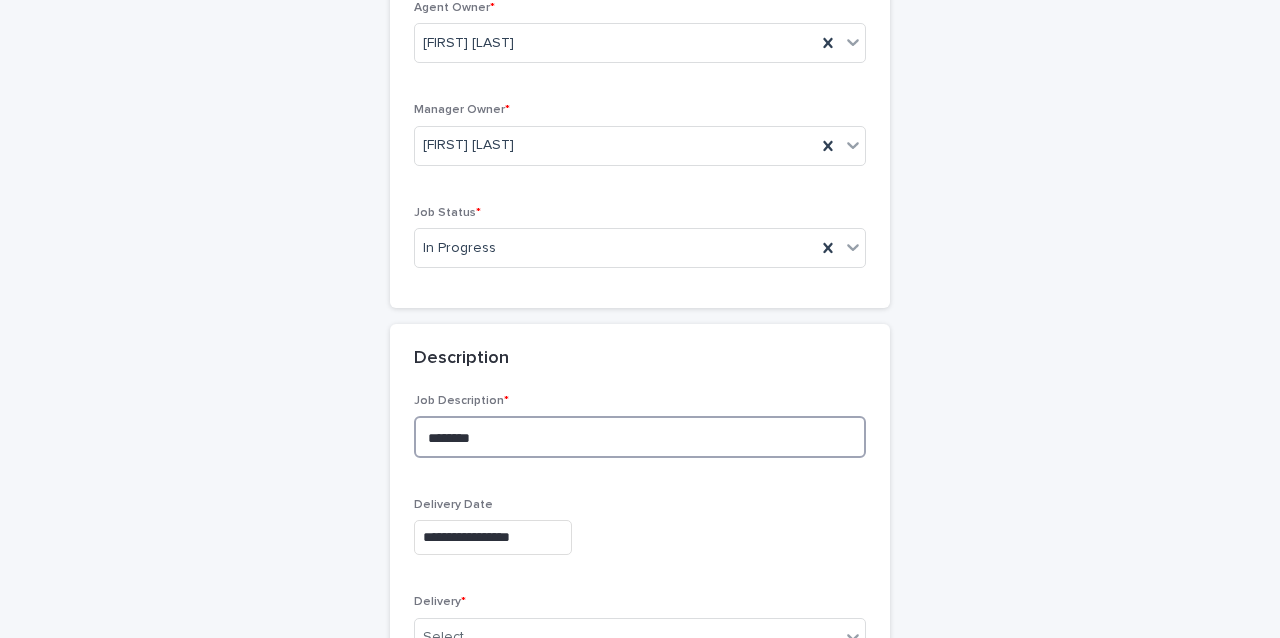 scroll, scrollTop: 719, scrollLeft: 0, axis: vertical 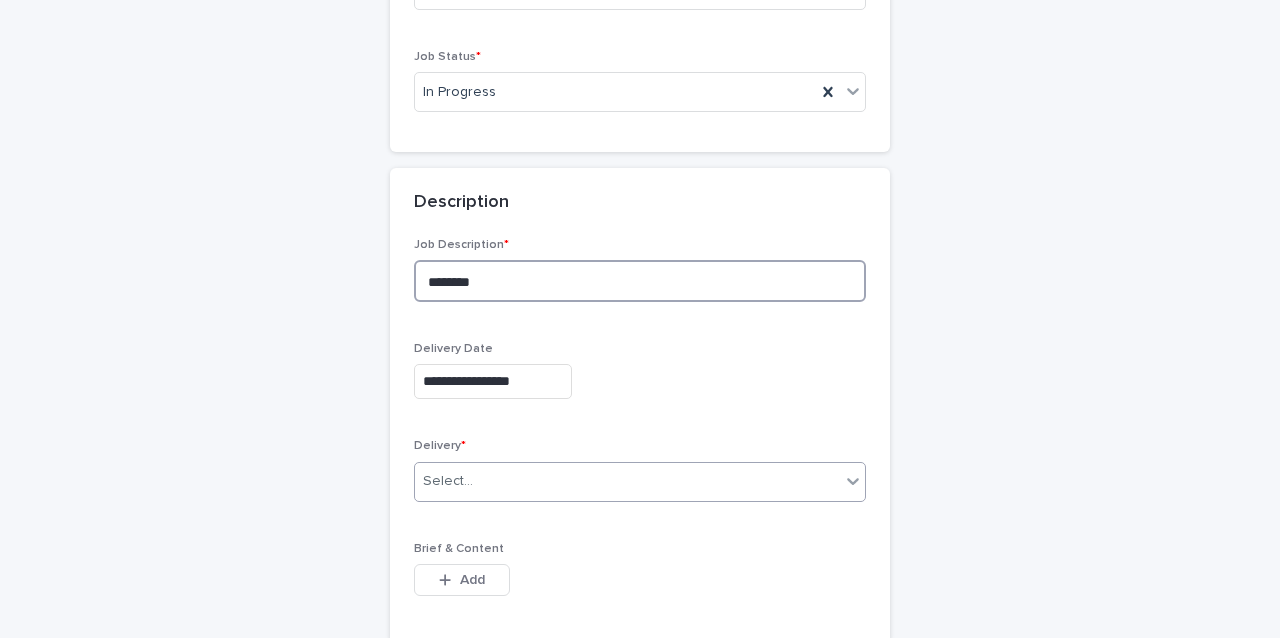 type on "*******" 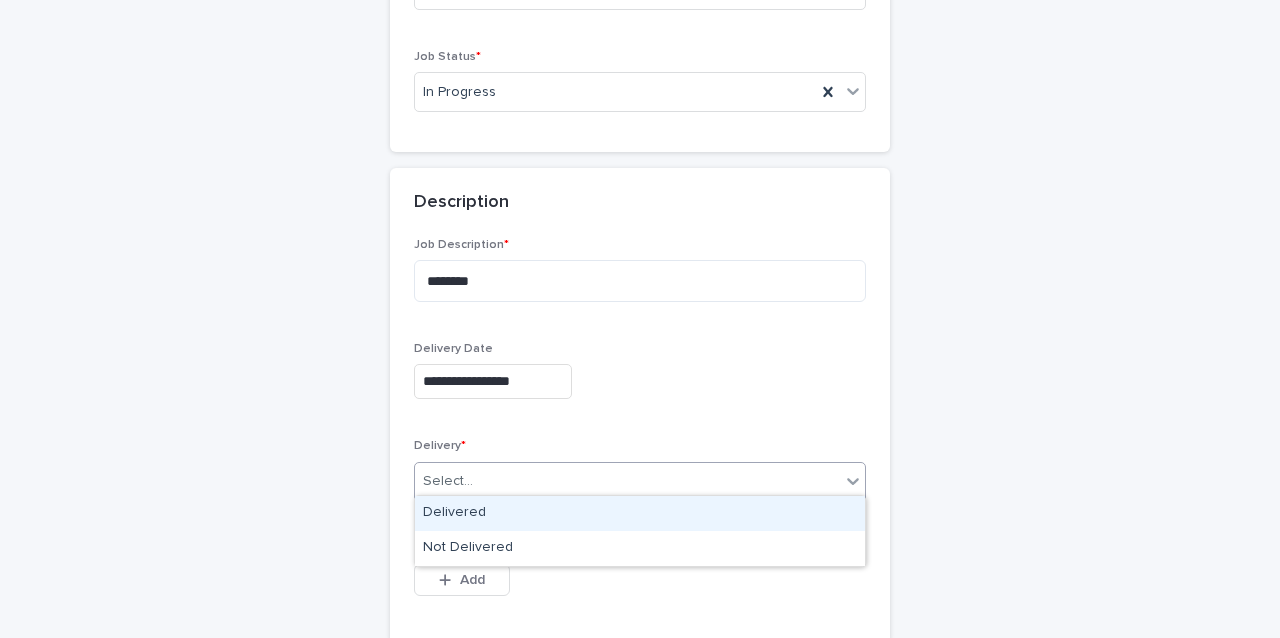 click on "Select..." at bounding box center (640, 482) 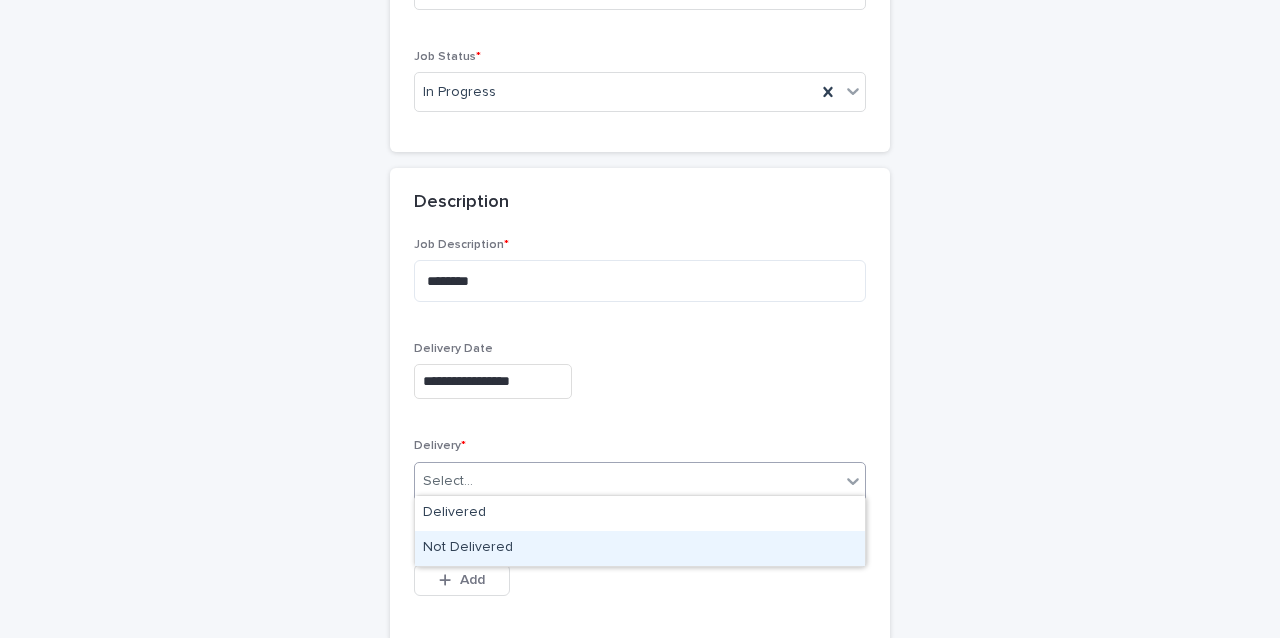 click on "Not Delivered" at bounding box center (640, 548) 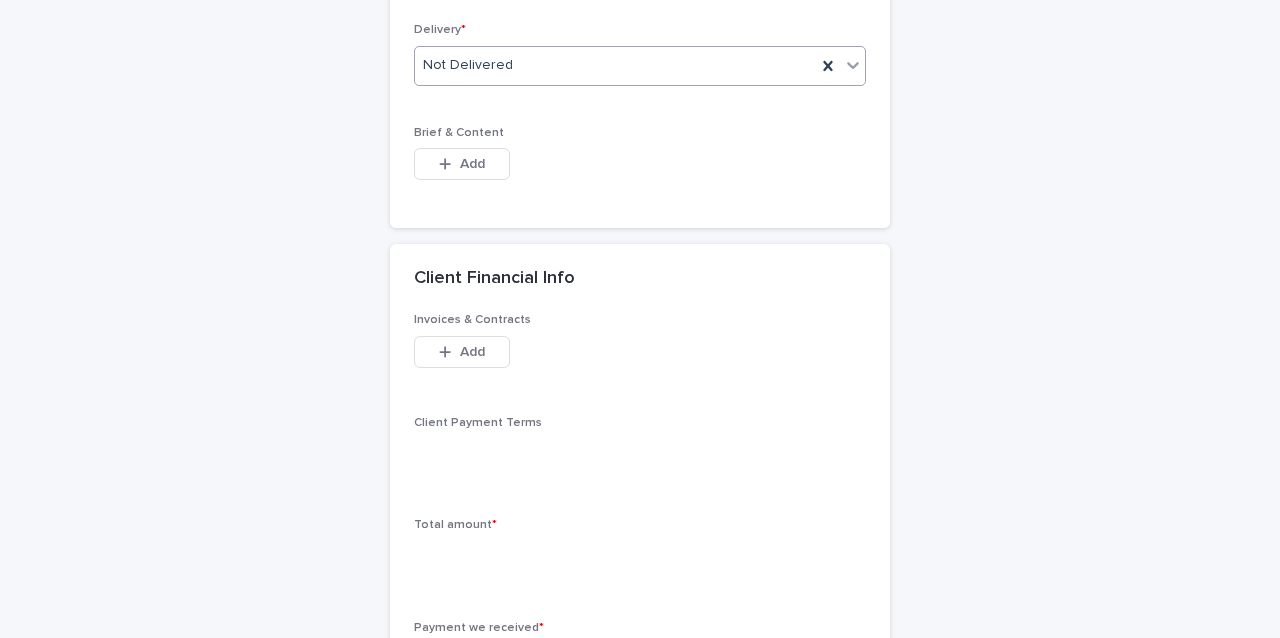 scroll, scrollTop: 1174, scrollLeft: 0, axis: vertical 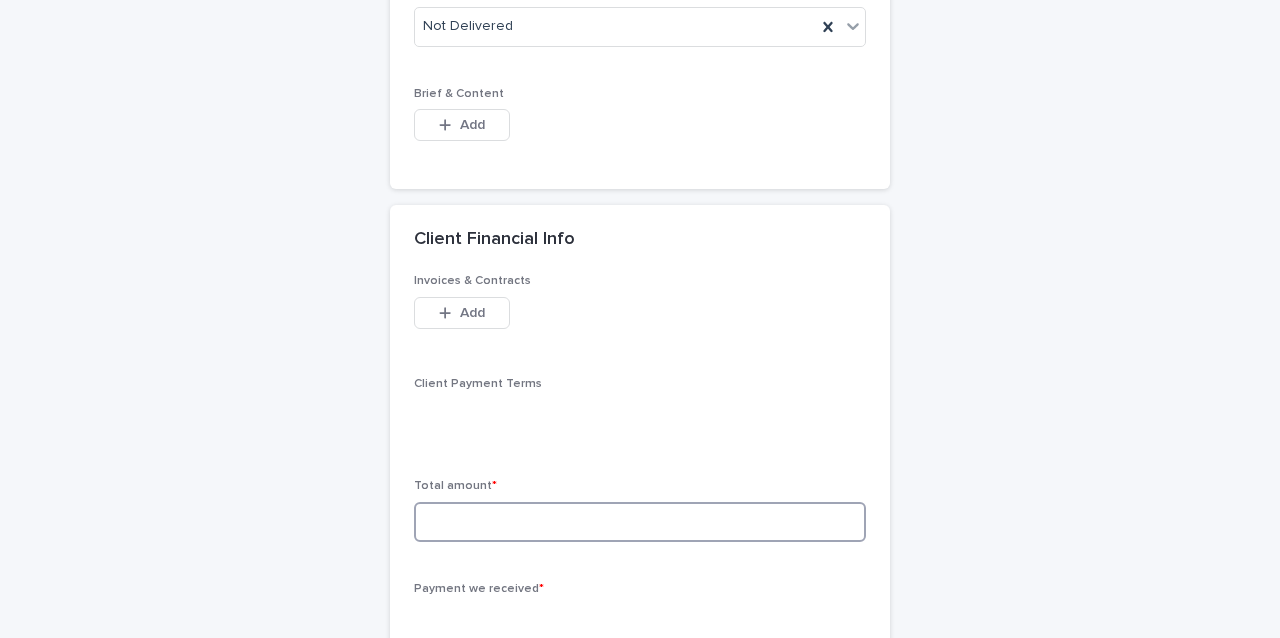 click at bounding box center [640, 522] 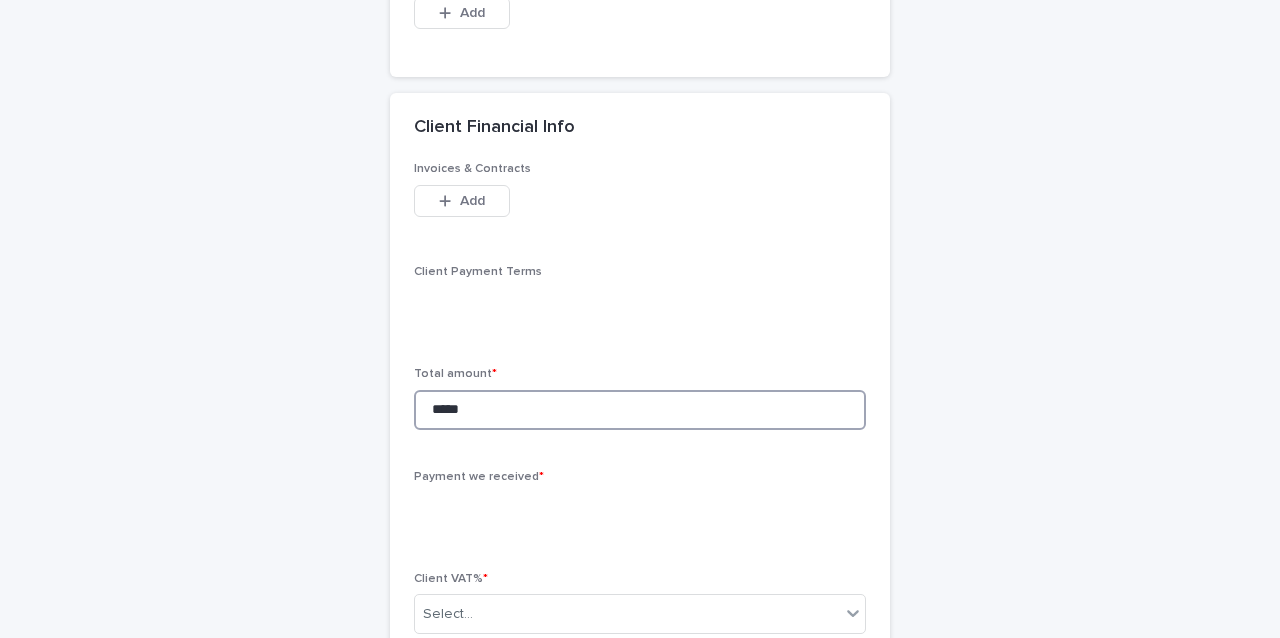 scroll, scrollTop: 1285, scrollLeft: 0, axis: vertical 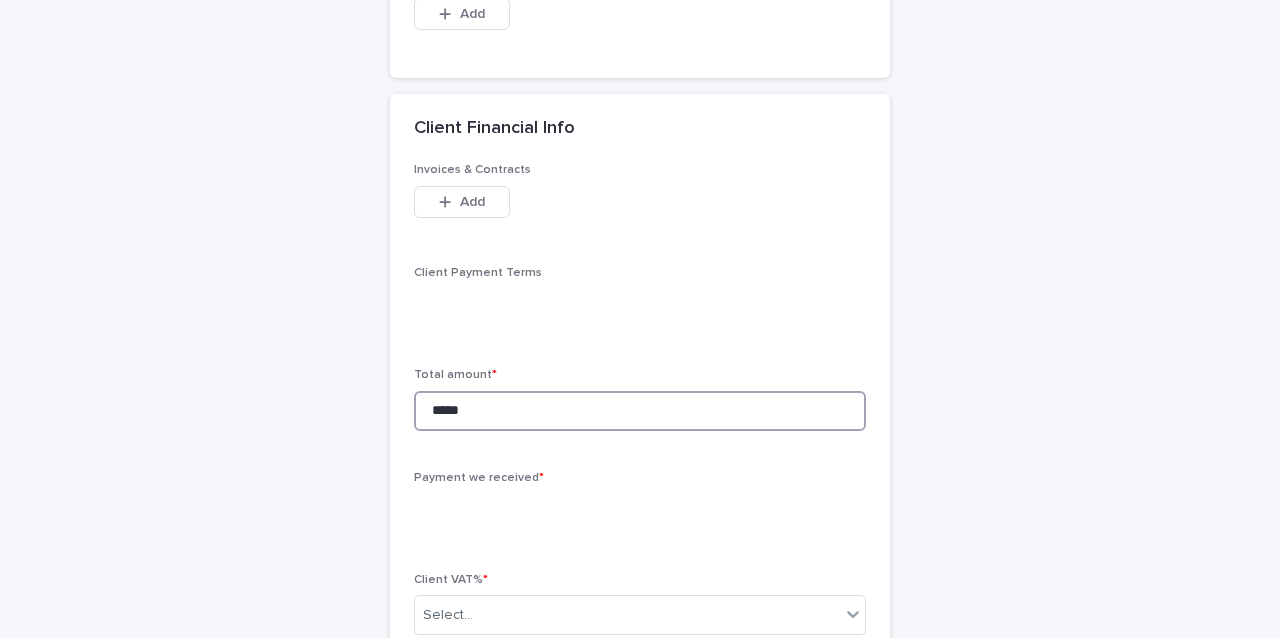 type on "*****" 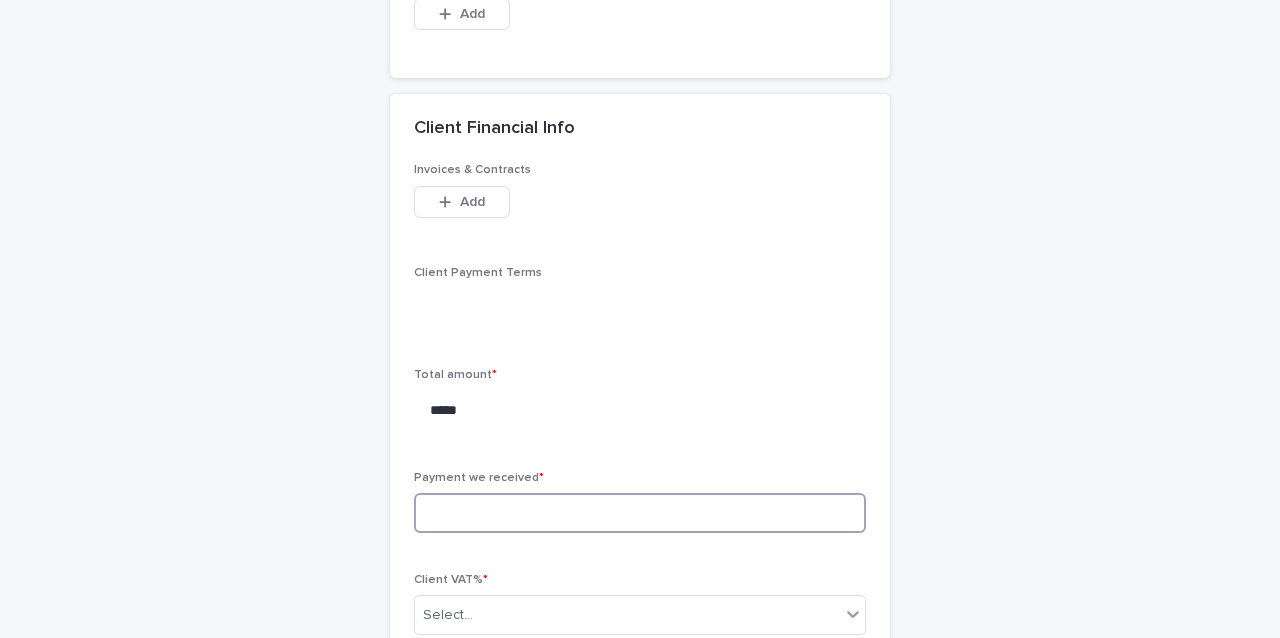 click at bounding box center (640, 513) 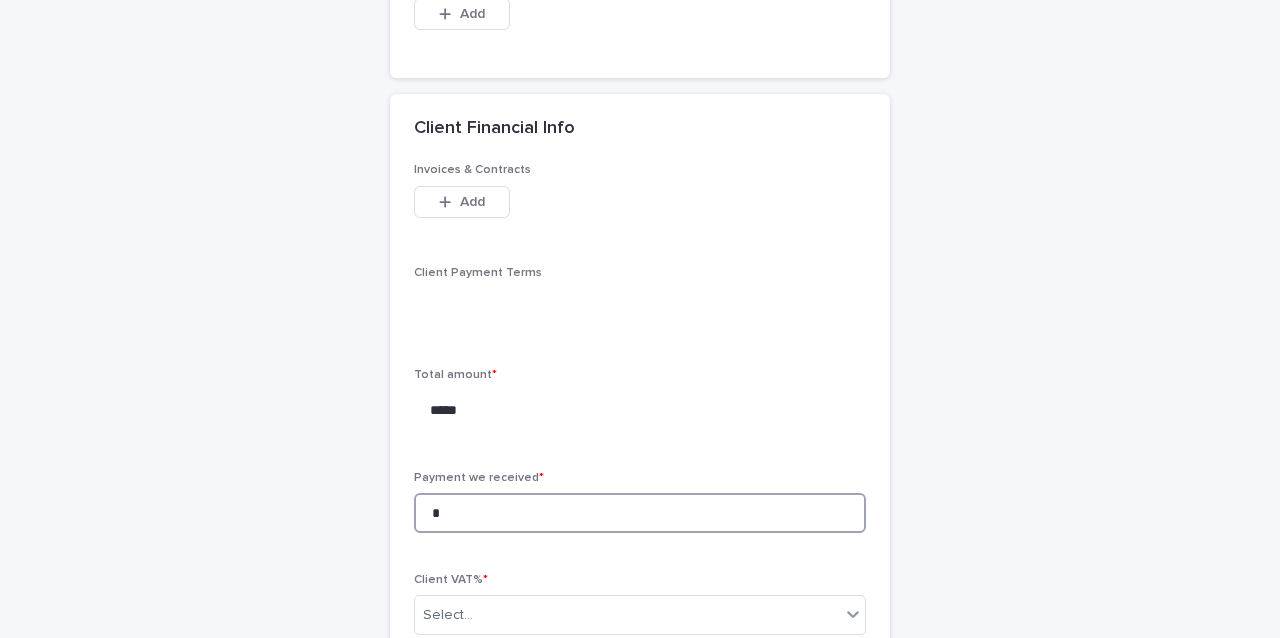 scroll, scrollTop: 1339, scrollLeft: 0, axis: vertical 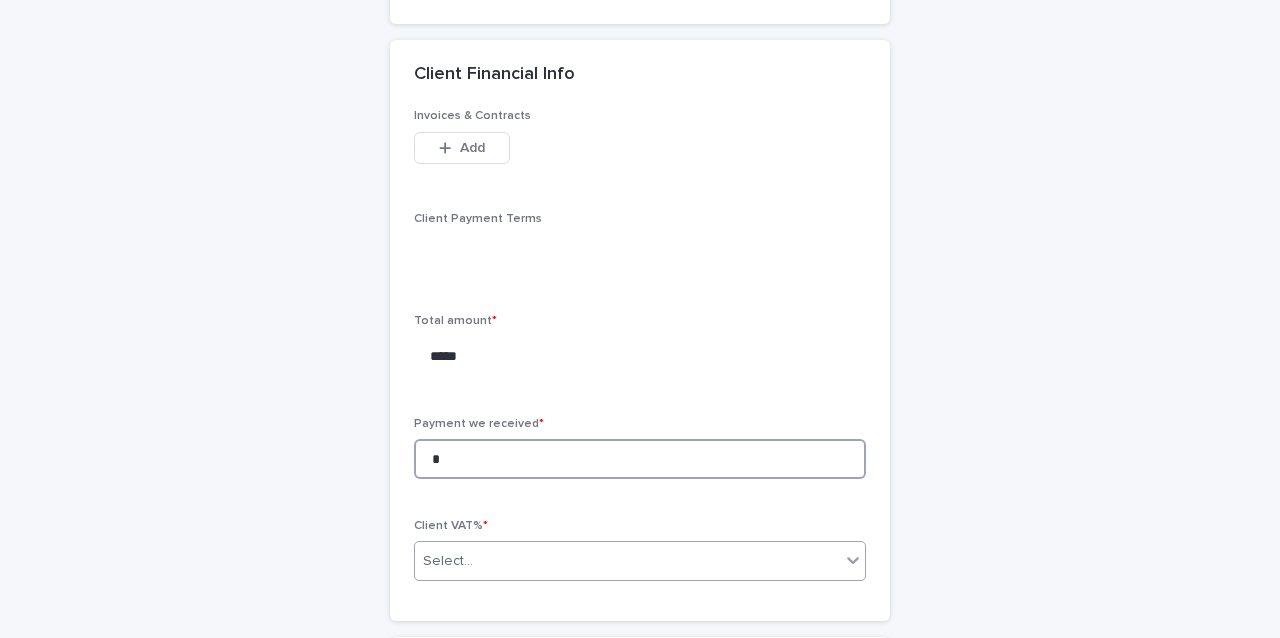 type on "*" 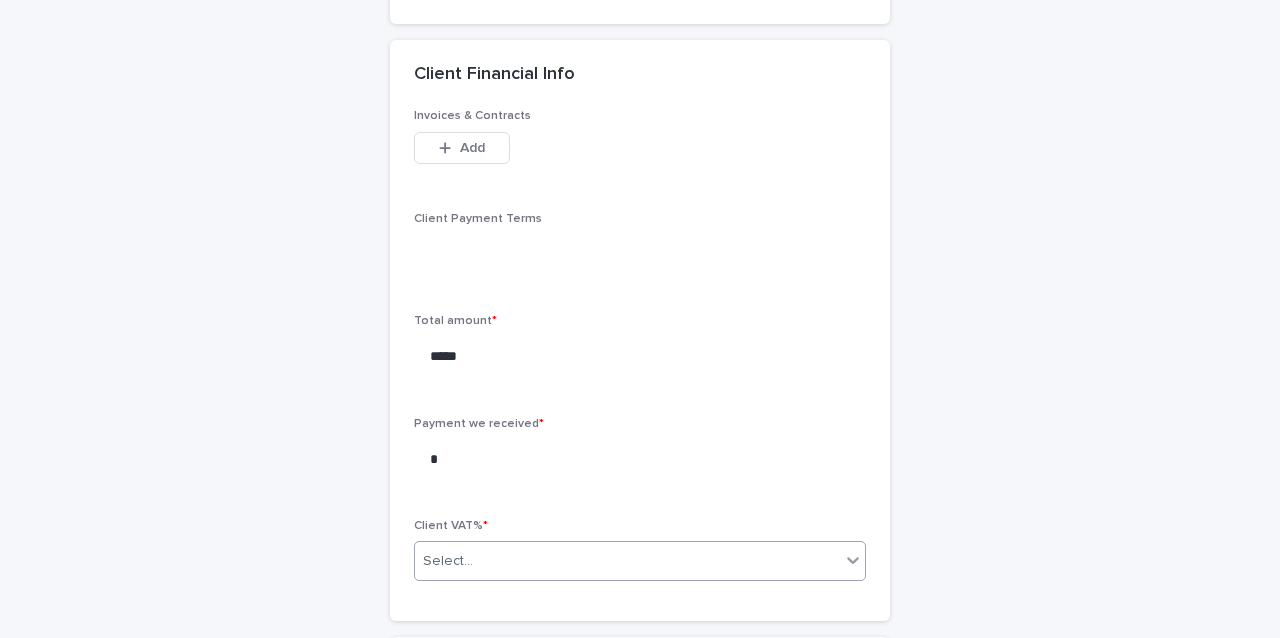 click on "Select..." at bounding box center [448, 561] 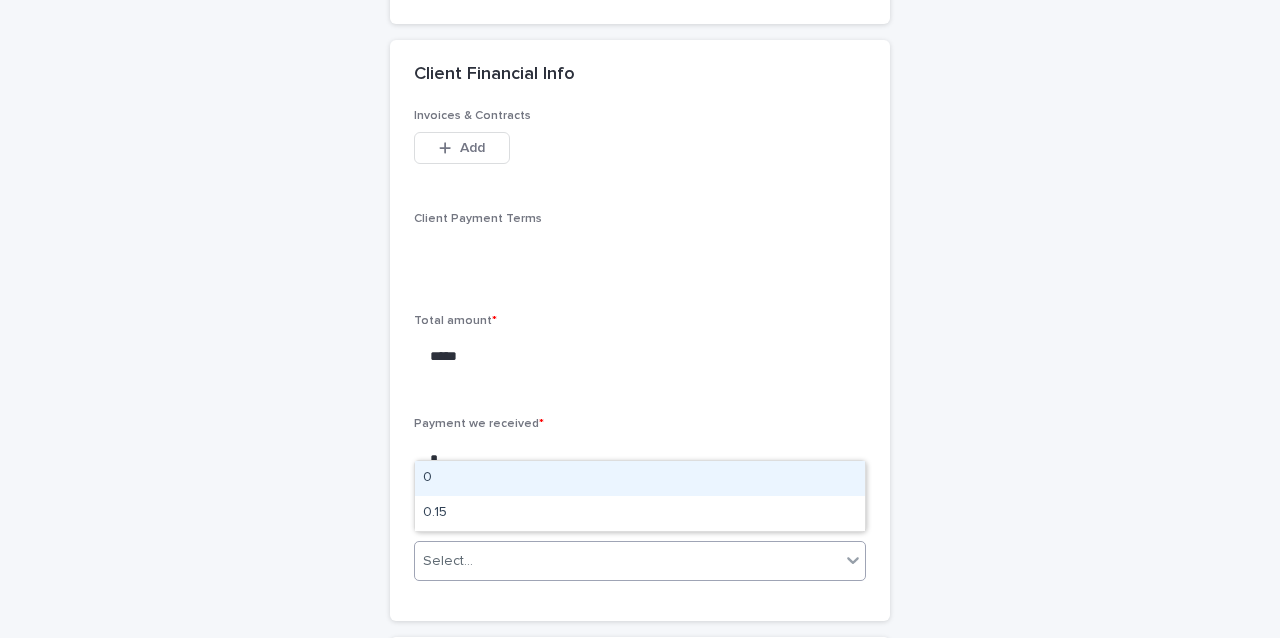 click on "0" at bounding box center [640, 478] 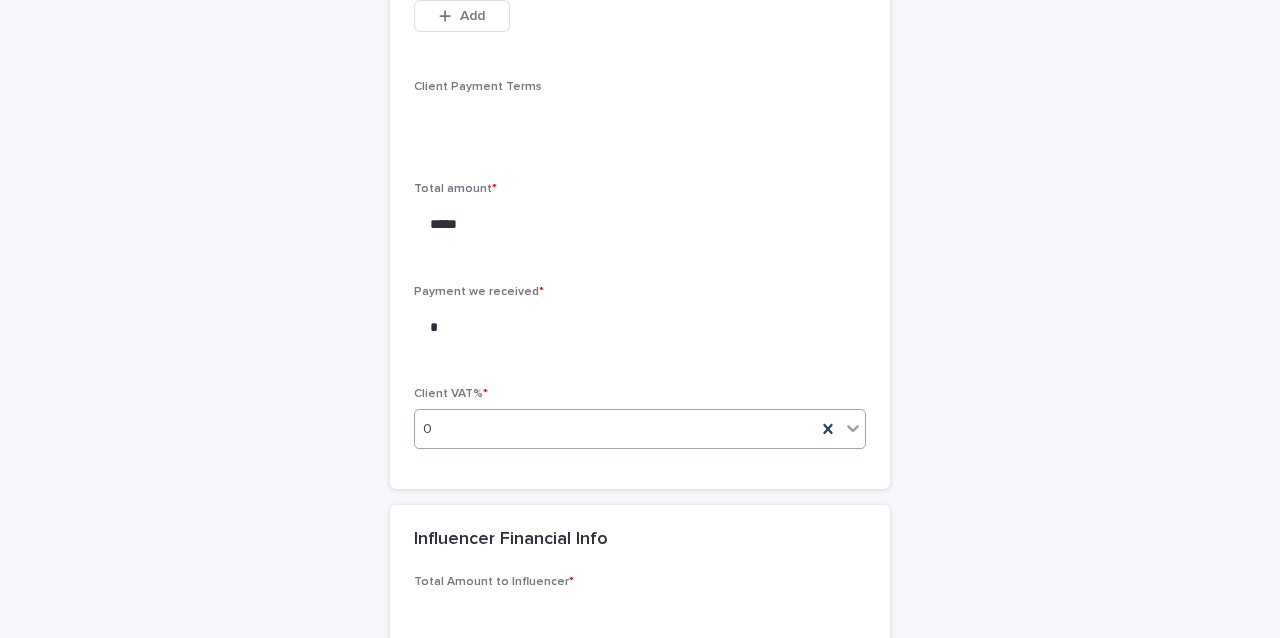 scroll, scrollTop: 1501, scrollLeft: 0, axis: vertical 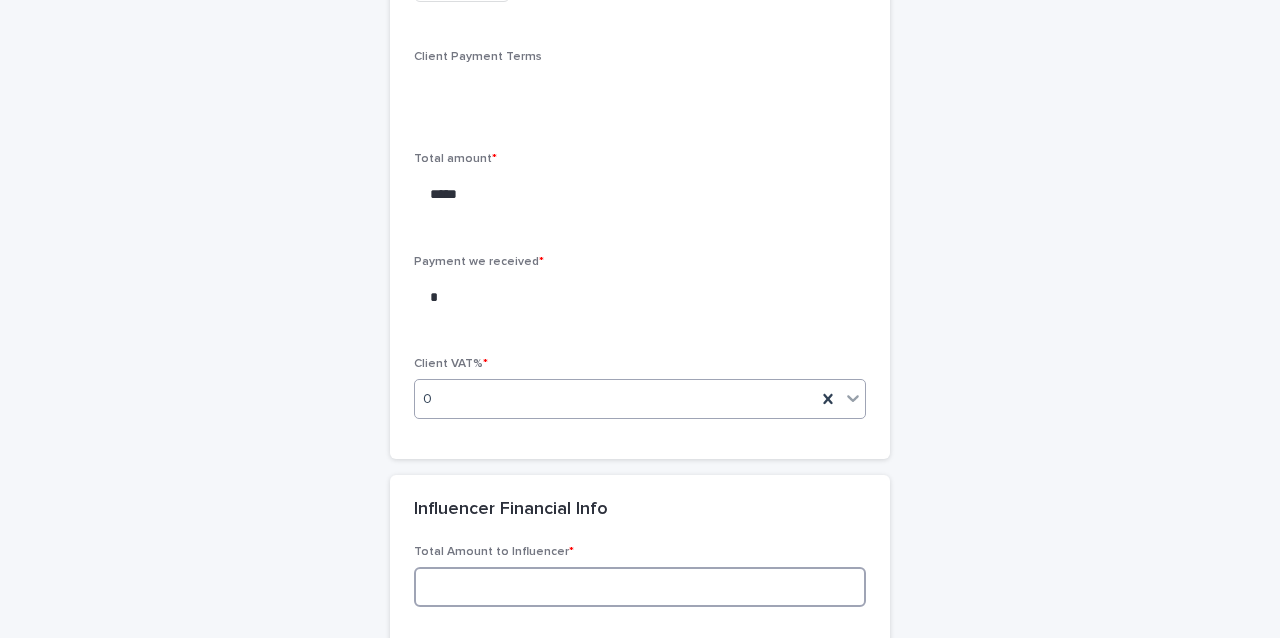 click at bounding box center (640, 587) 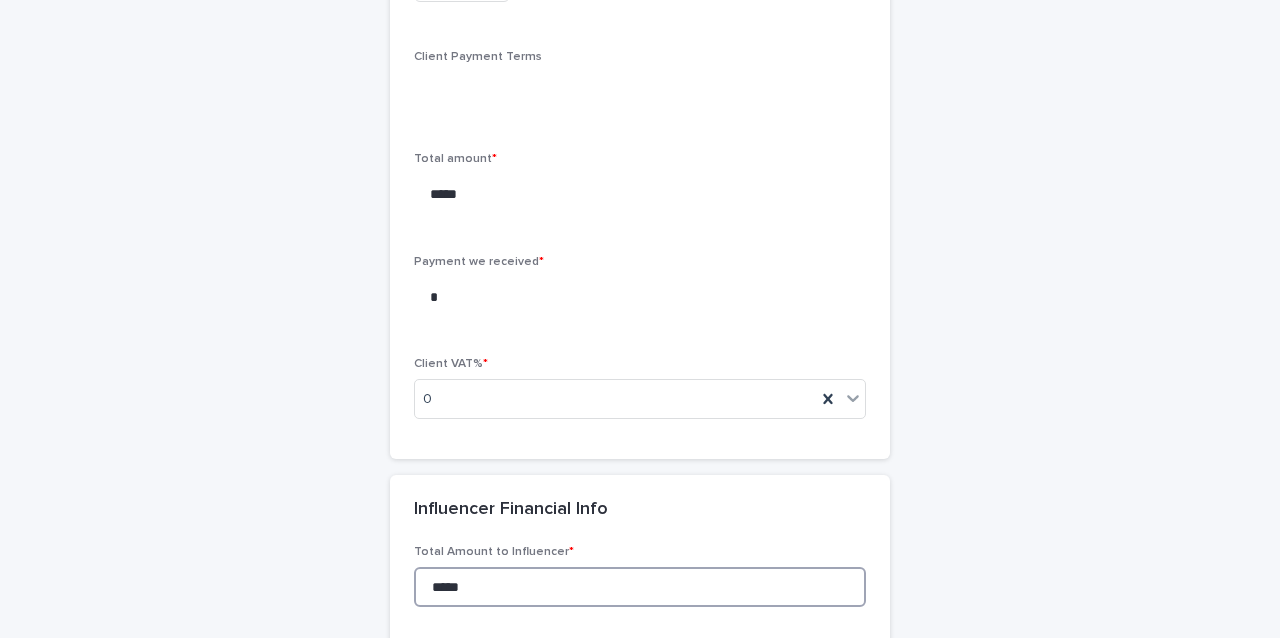 scroll, scrollTop: 1638, scrollLeft: 0, axis: vertical 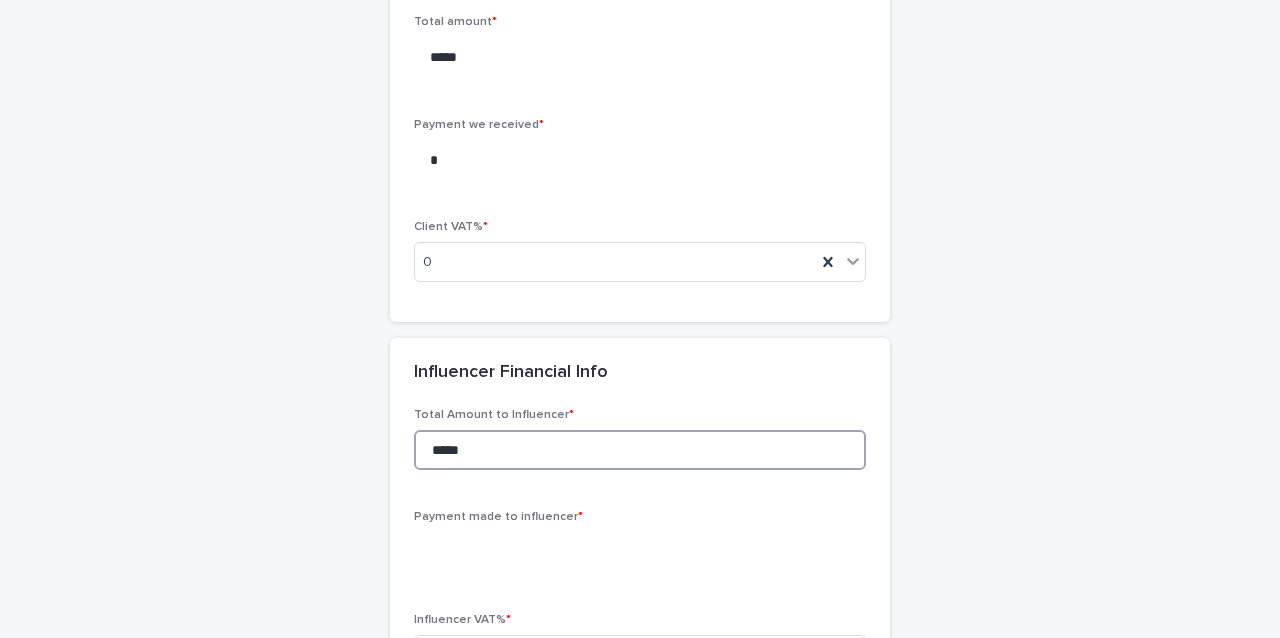 type on "*****" 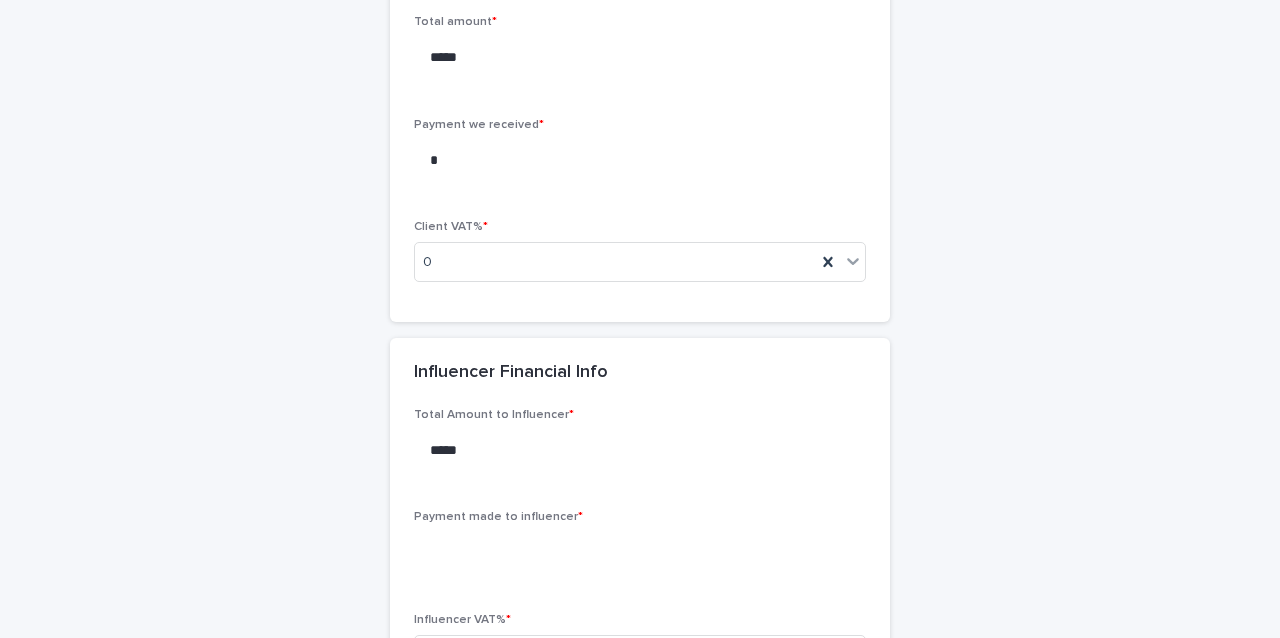 click on "Payment made to influencer  *" at bounding box center (640, 549) 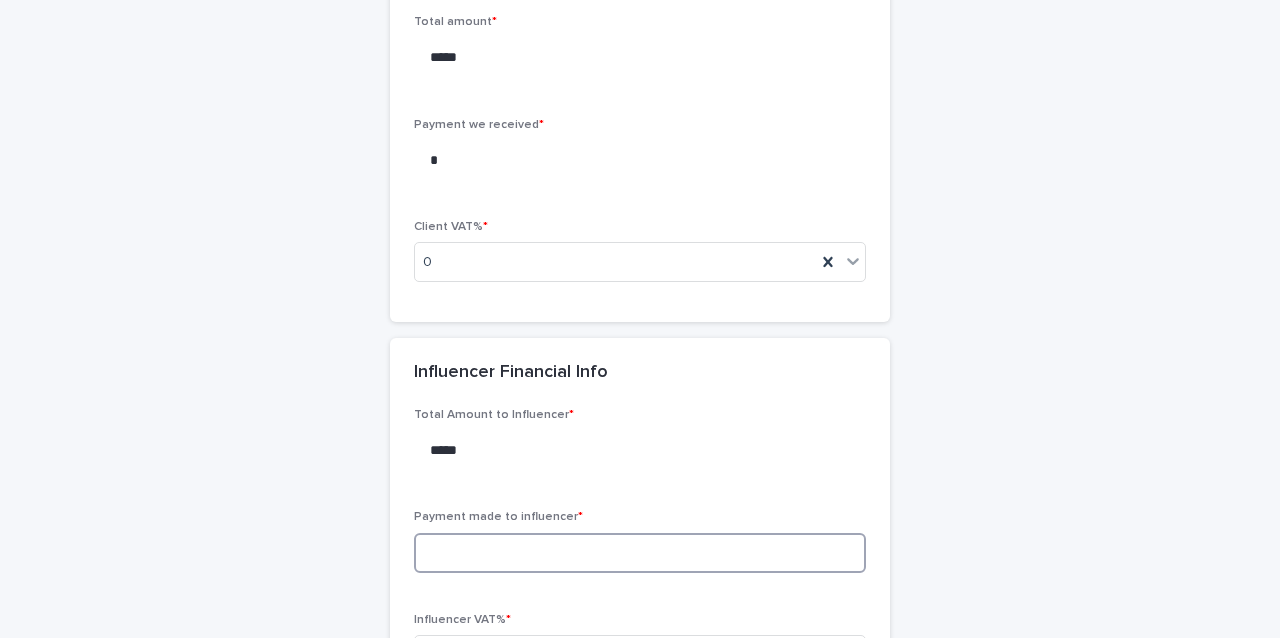 click at bounding box center [640, 553] 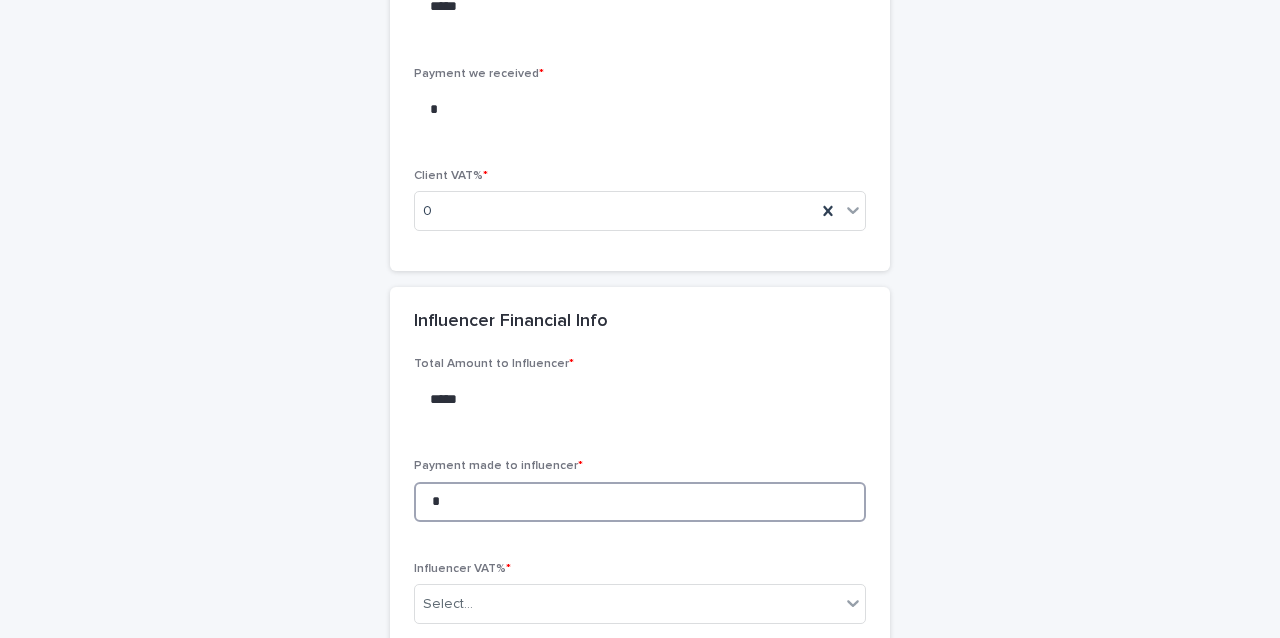 scroll, scrollTop: 1693, scrollLeft: 0, axis: vertical 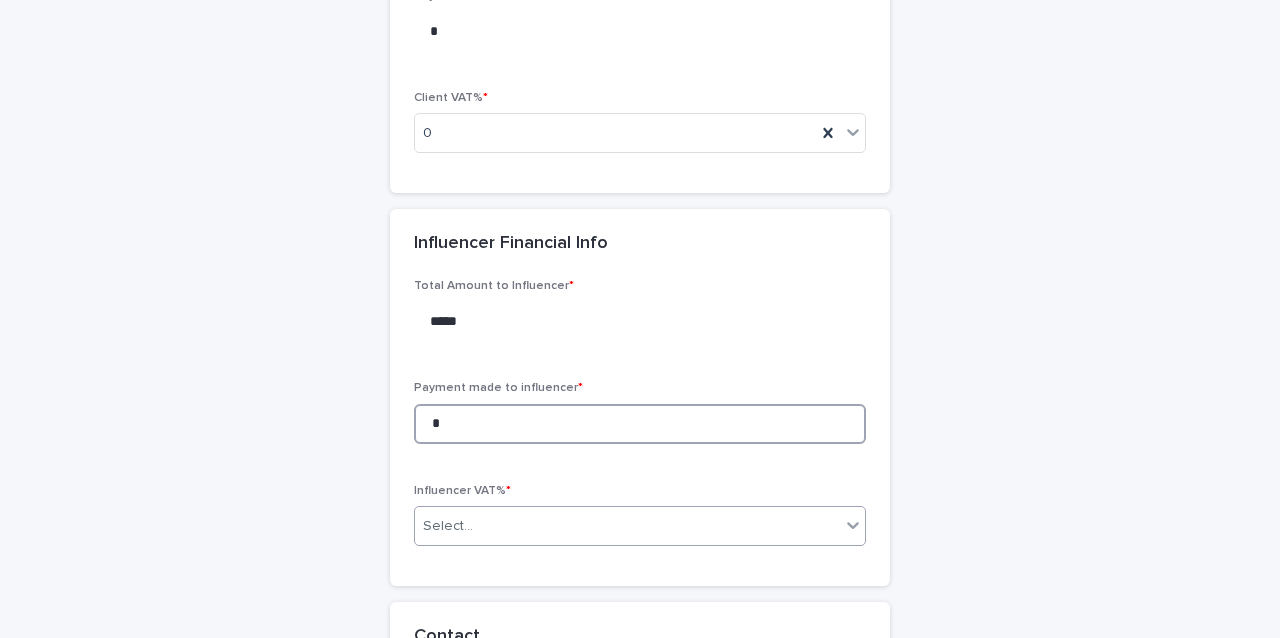 type on "*" 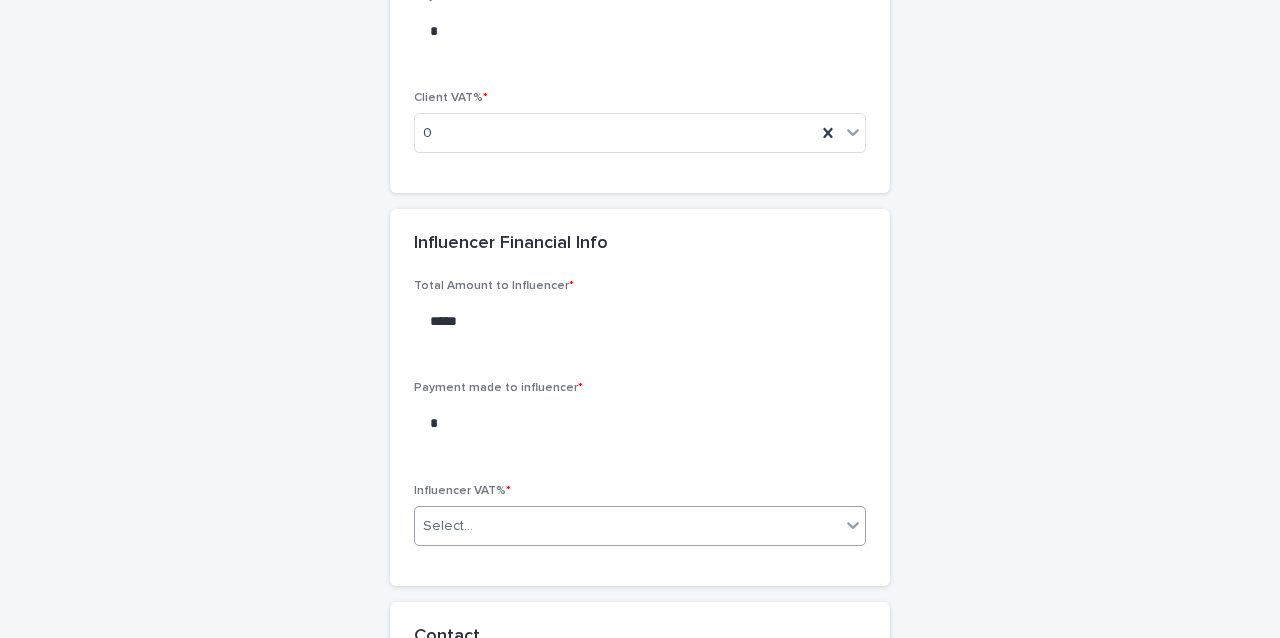 click on "Select..." at bounding box center [627, 526] 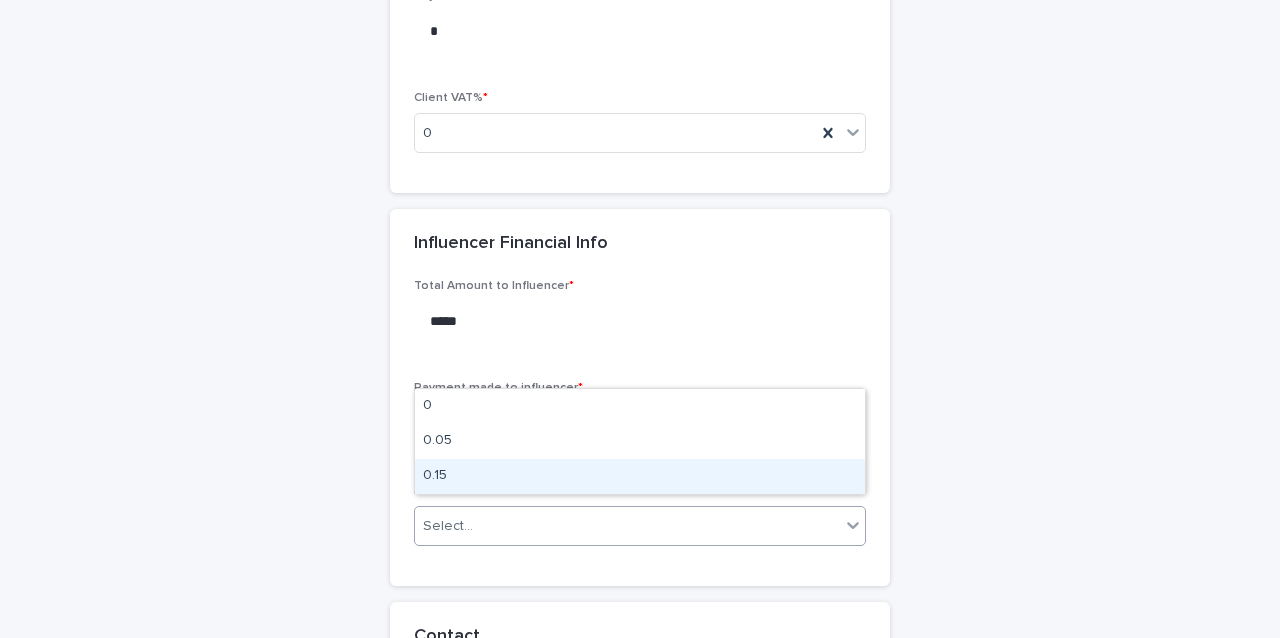 click on "0.15" at bounding box center (640, 476) 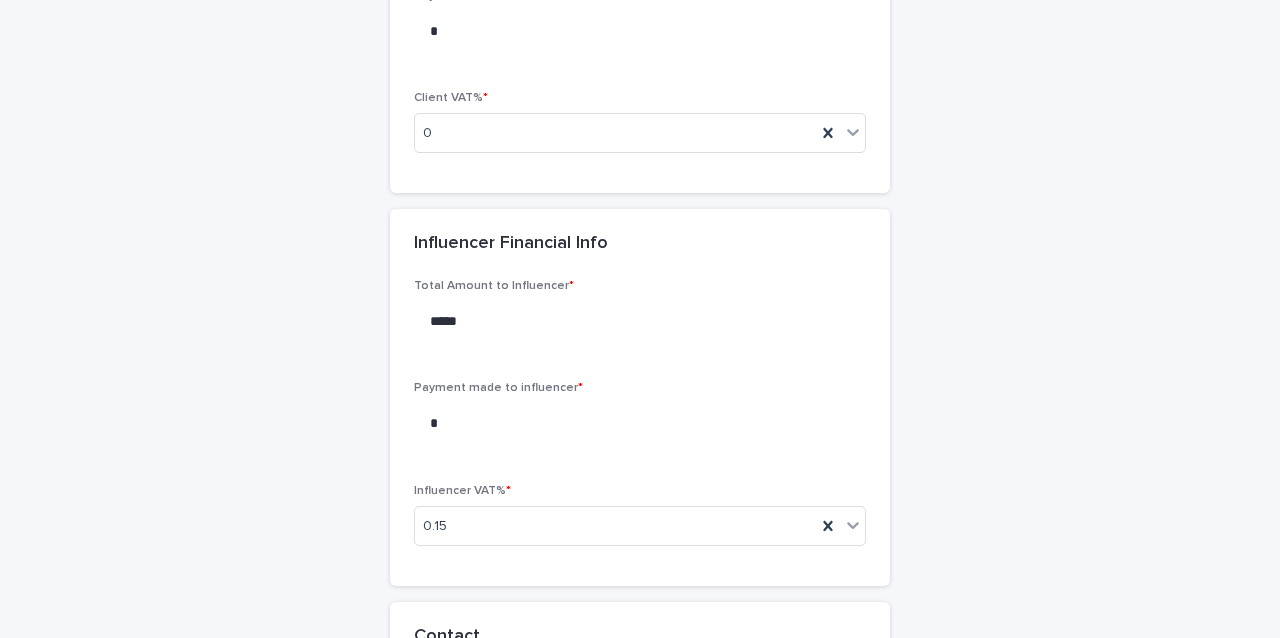 click on "**********" at bounding box center [640, -236] 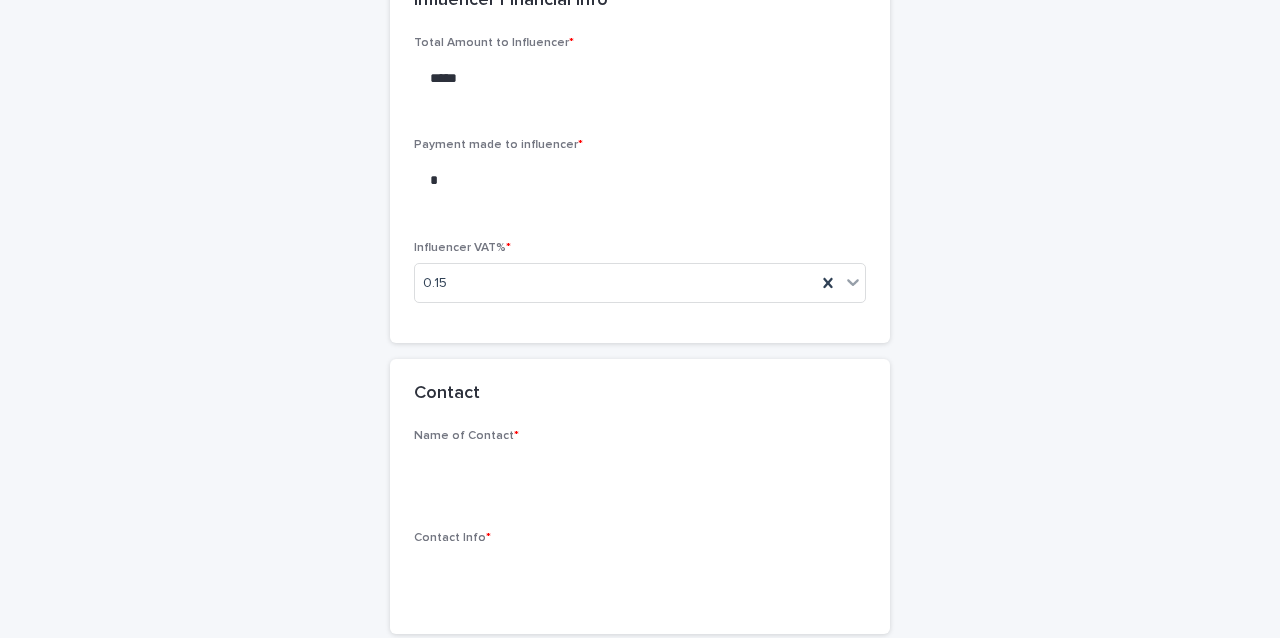 scroll, scrollTop: 2019, scrollLeft: 0, axis: vertical 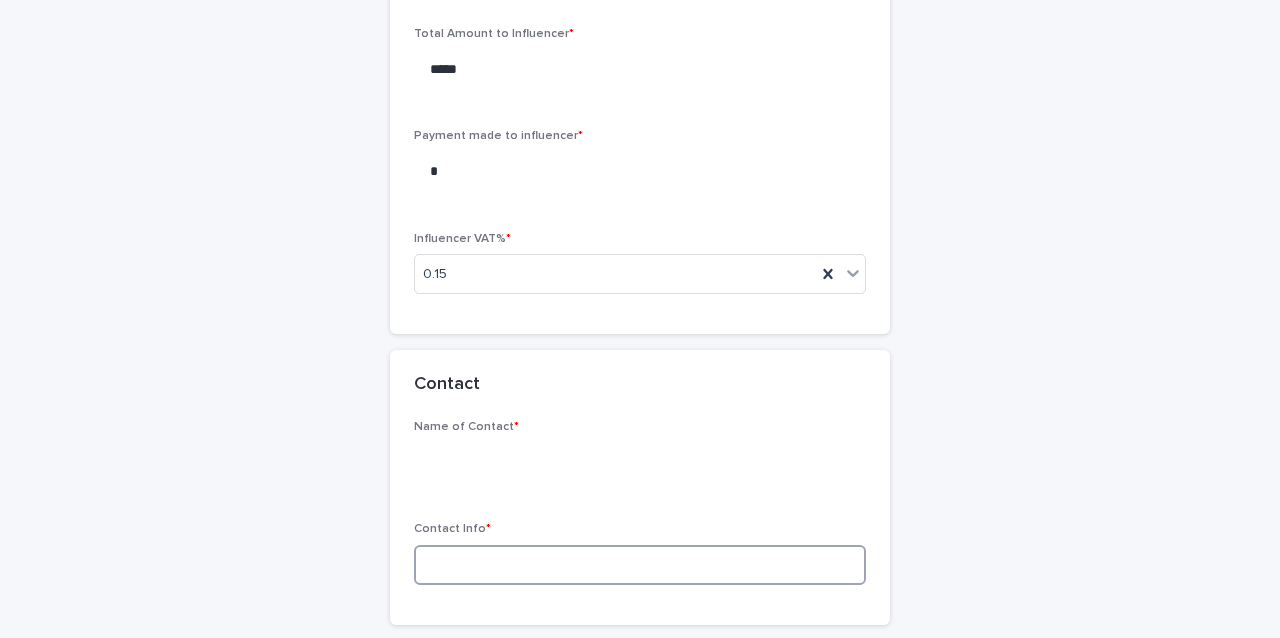 click at bounding box center (640, 565) 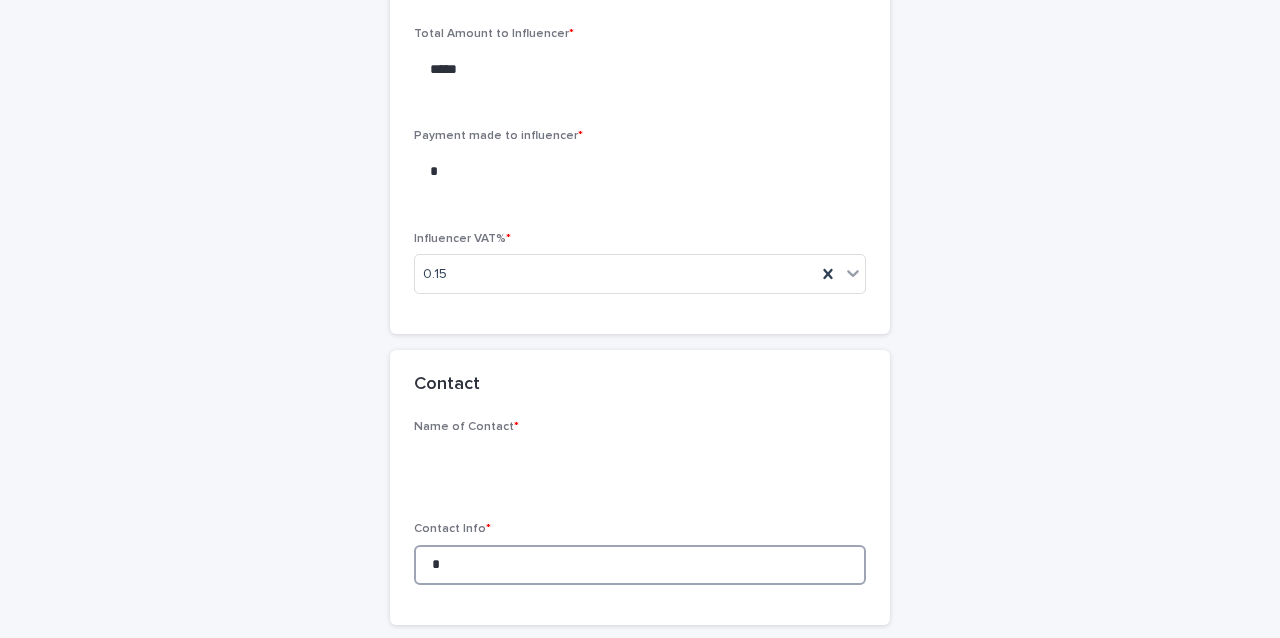 type on "*" 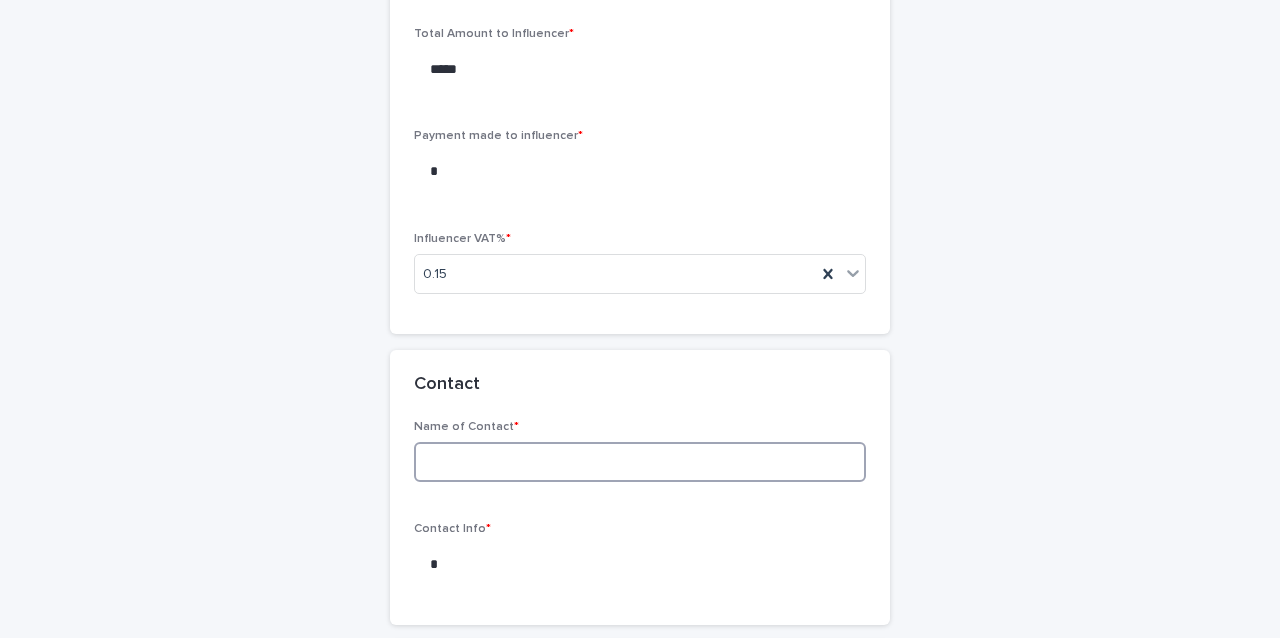click at bounding box center (640, 462) 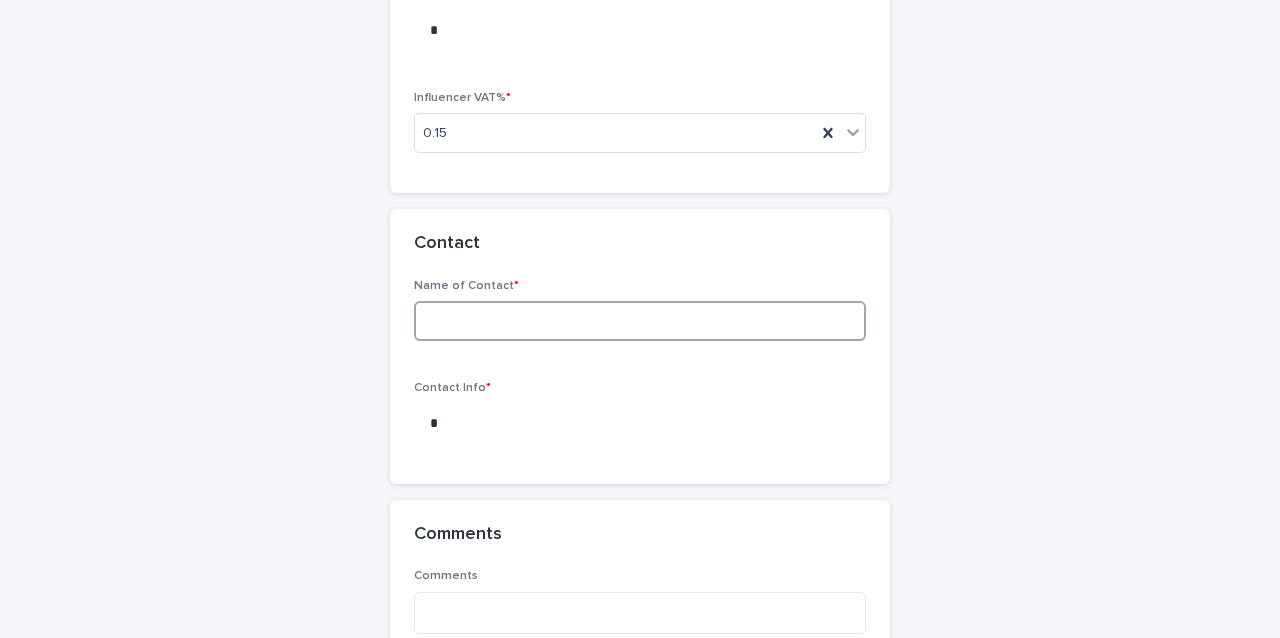 scroll, scrollTop: 2182, scrollLeft: 0, axis: vertical 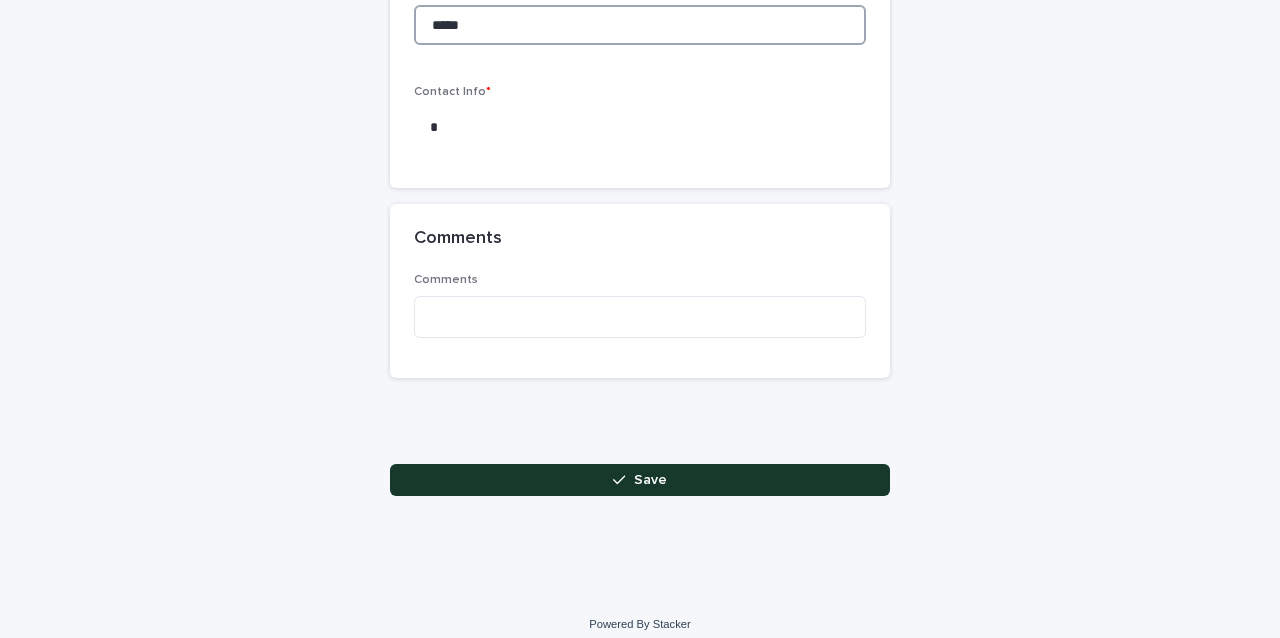 type on "*****" 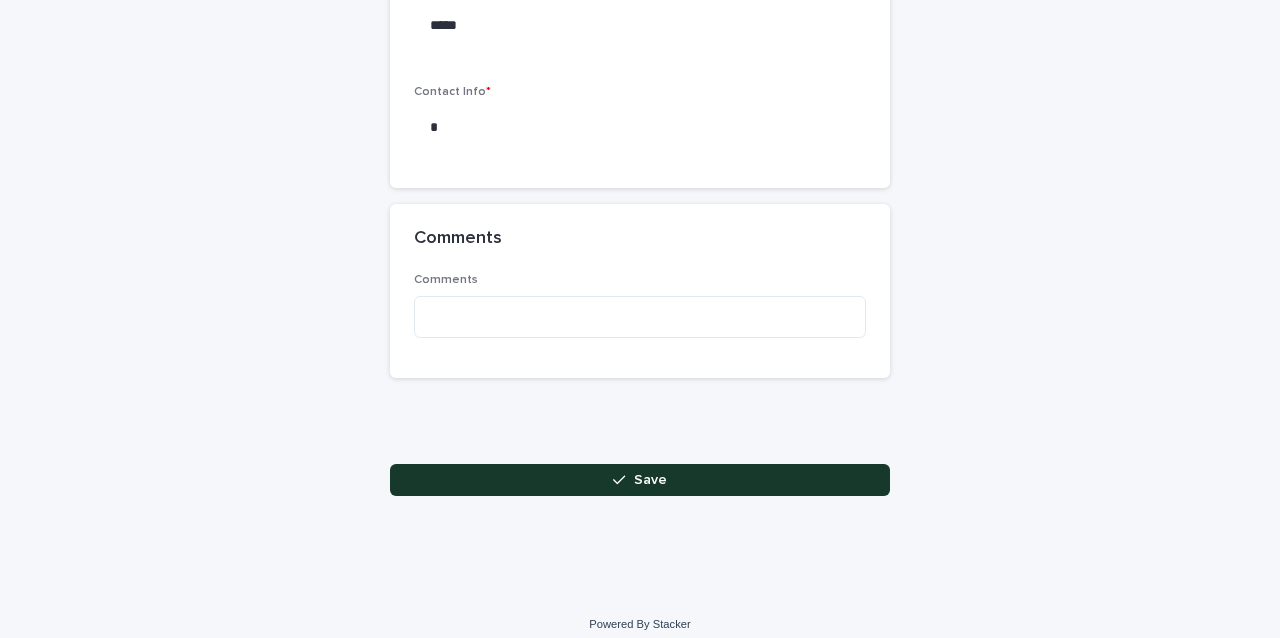 click on "Save" at bounding box center (640, 480) 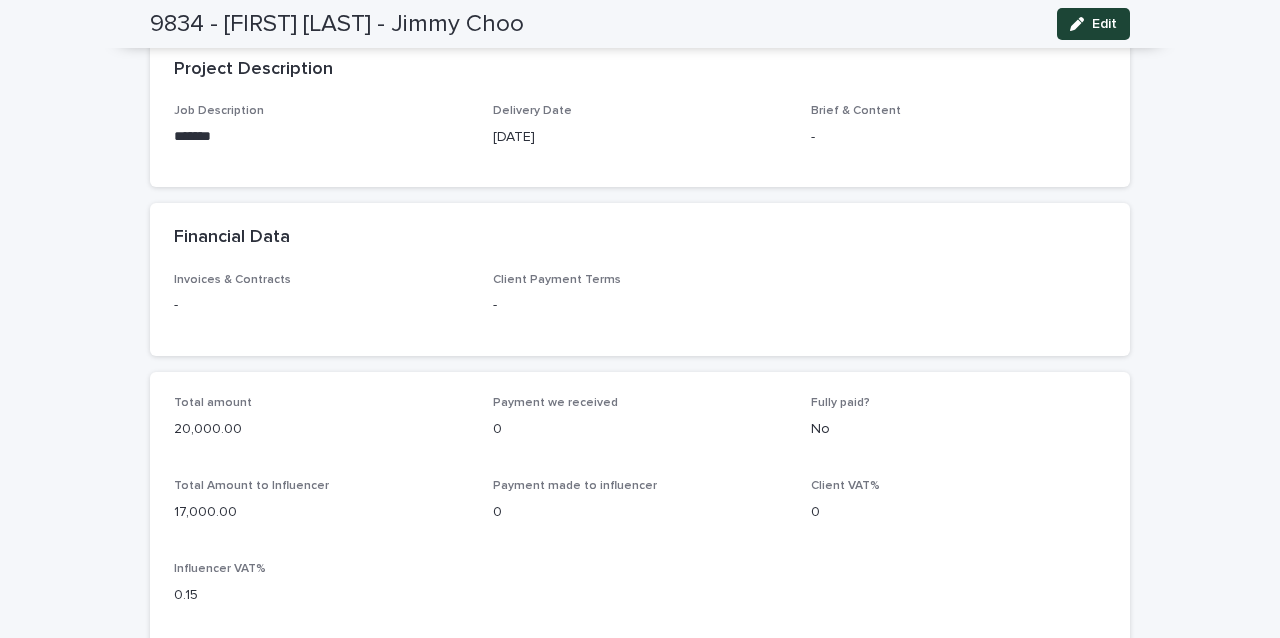 scroll, scrollTop: 761, scrollLeft: 0, axis: vertical 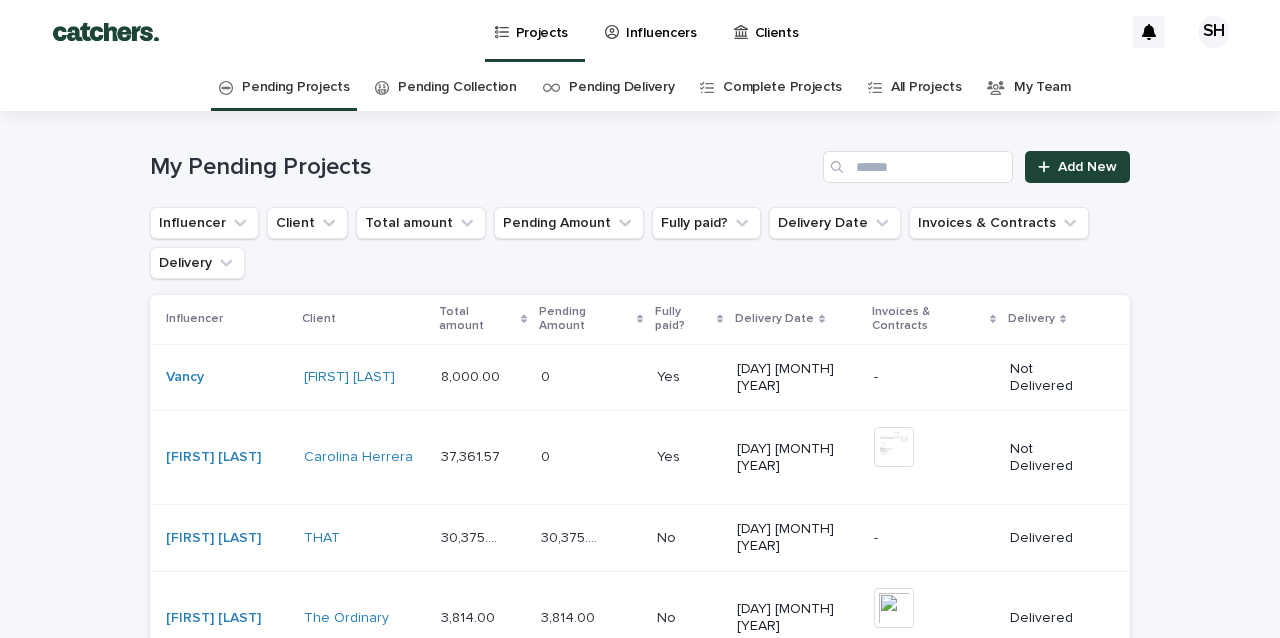 click on "Influencers" at bounding box center [661, 21] 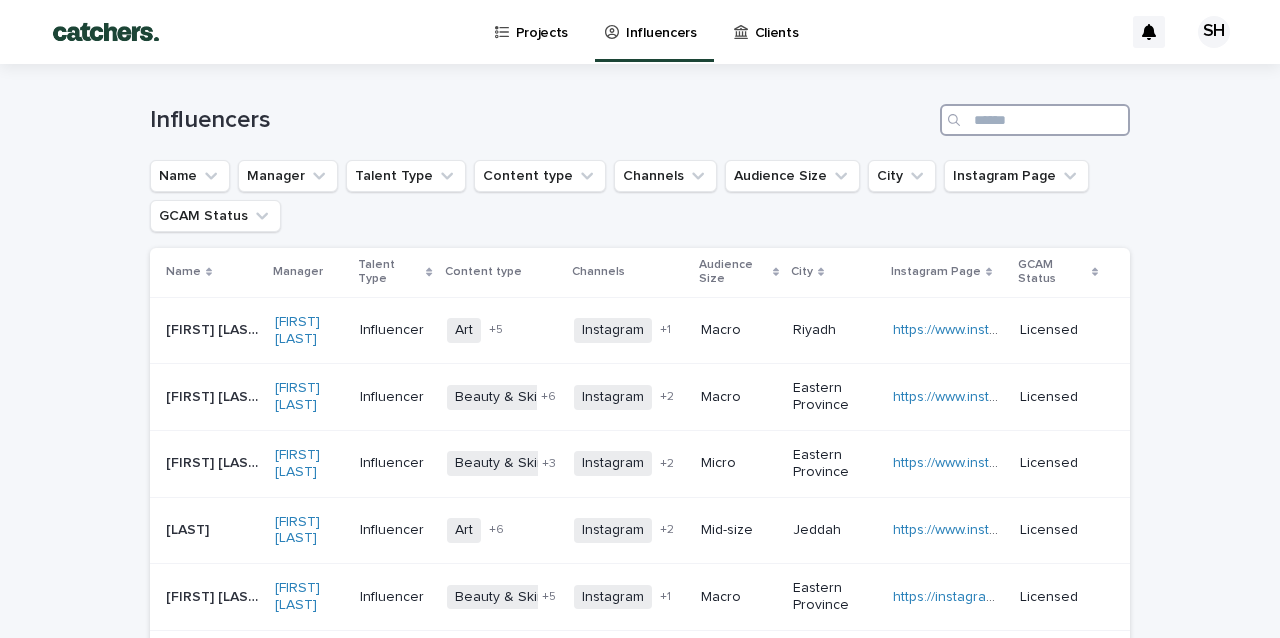 click at bounding box center (1035, 120) 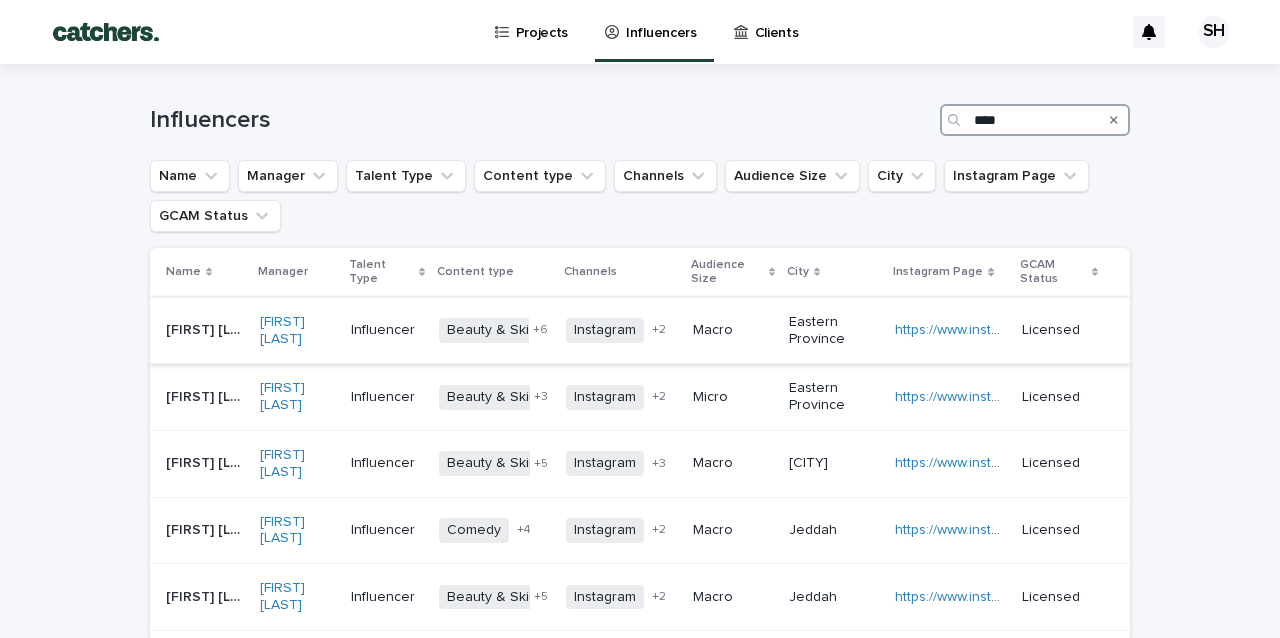 type on "****" 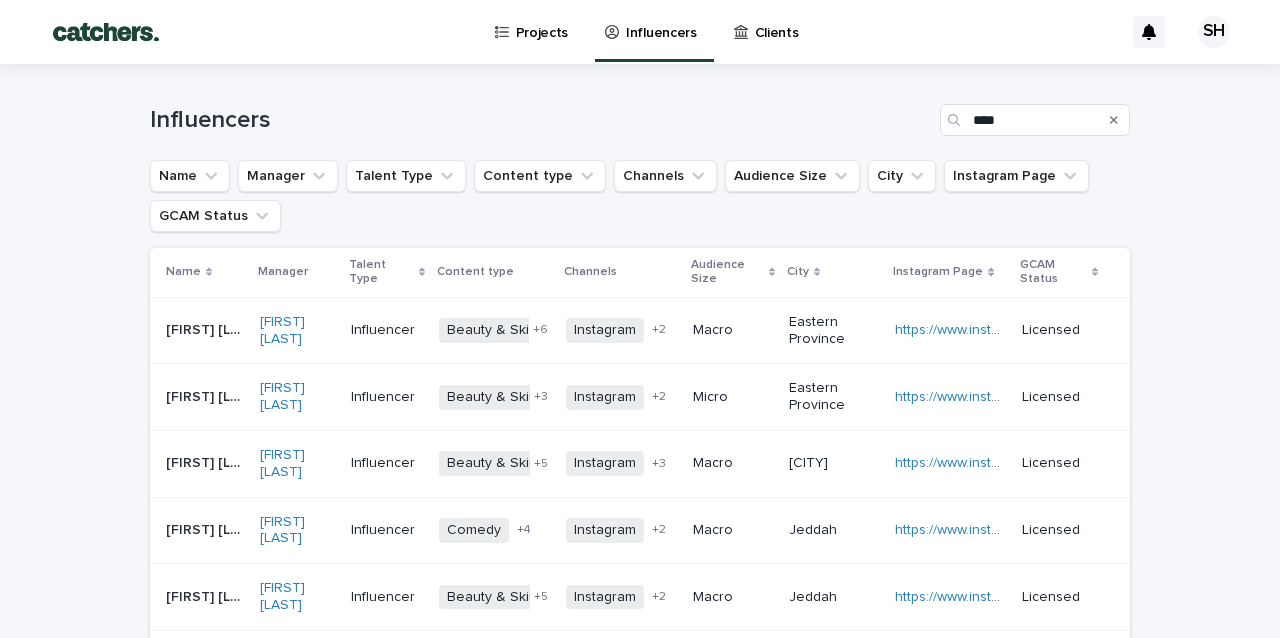 click on "Reem Alsanea Reem Alsanea" at bounding box center [201, 330] 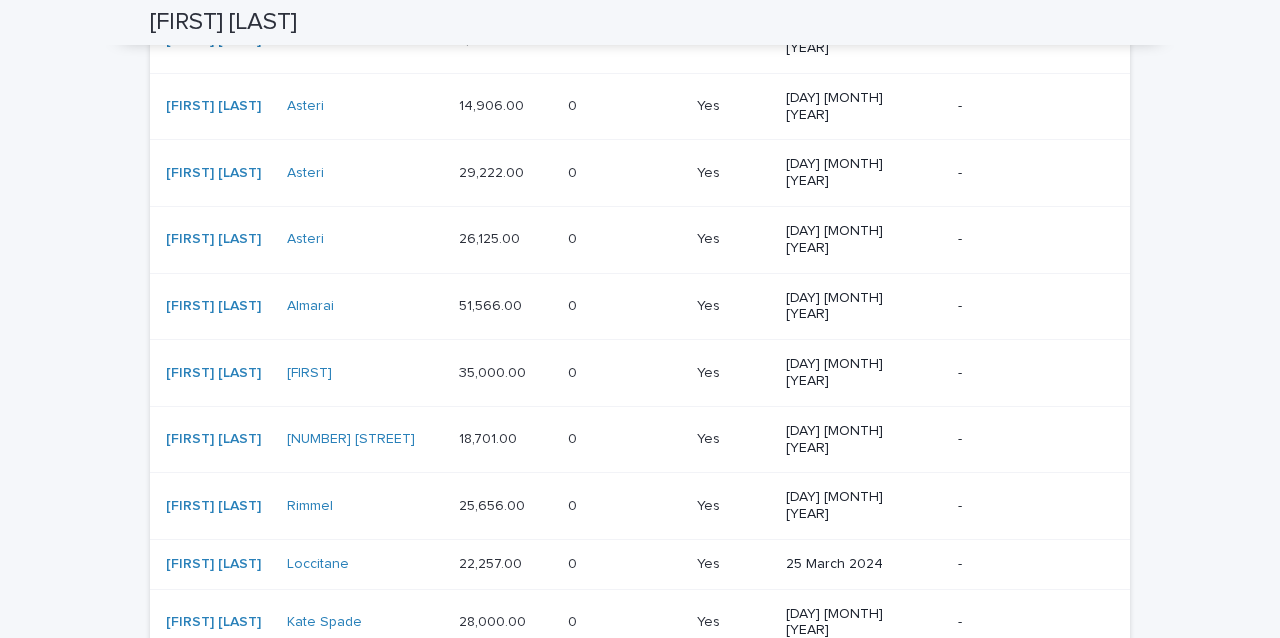 scroll, scrollTop: 3549, scrollLeft: 0, axis: vertical 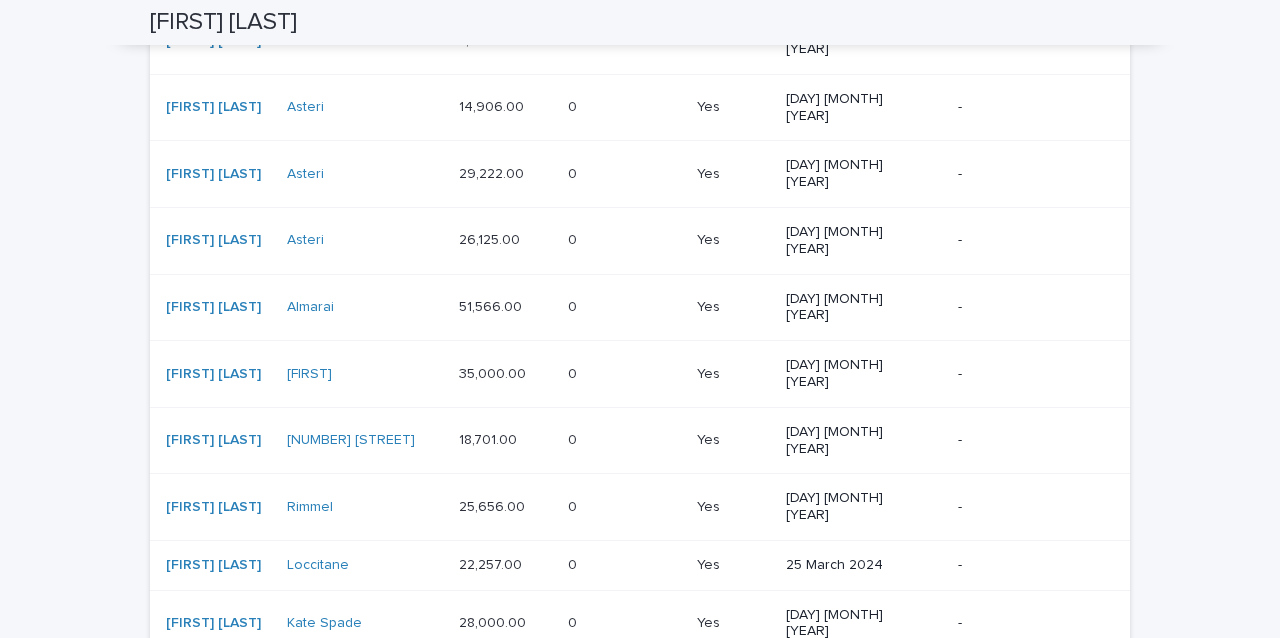 click on "Next" at bounding box center [1075, 896] 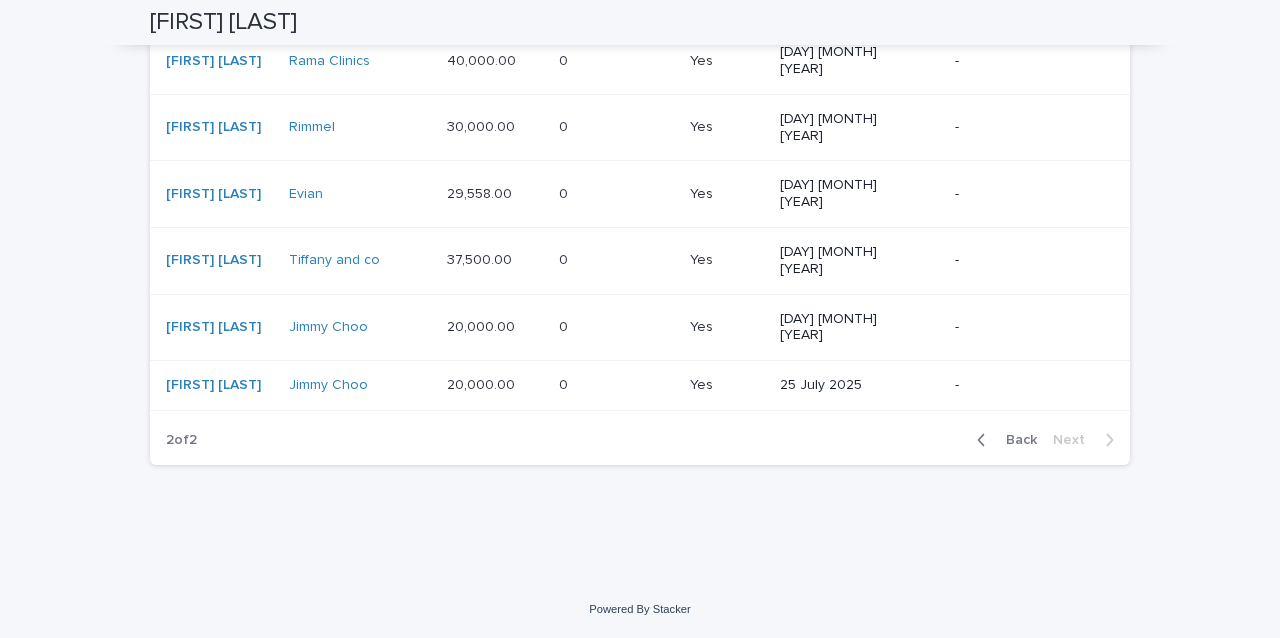 scroll, scrollTop: 2628, scrollLeft: 0, axis: vertical 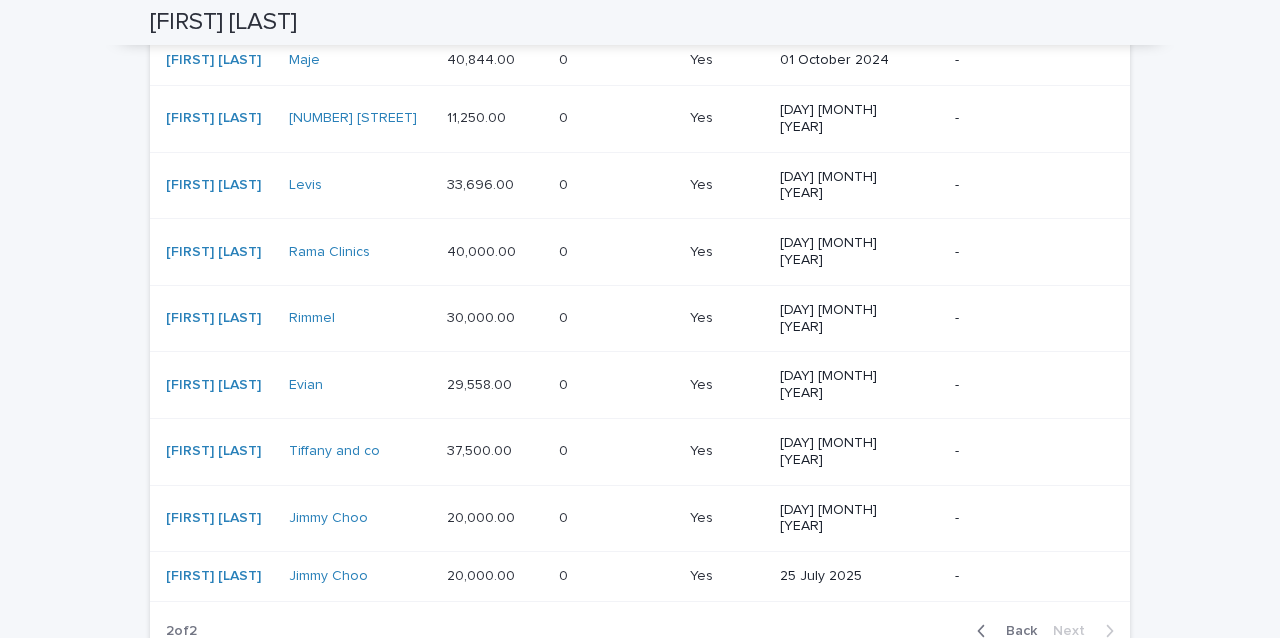 click on "-" at bounding box center [1026, 576] 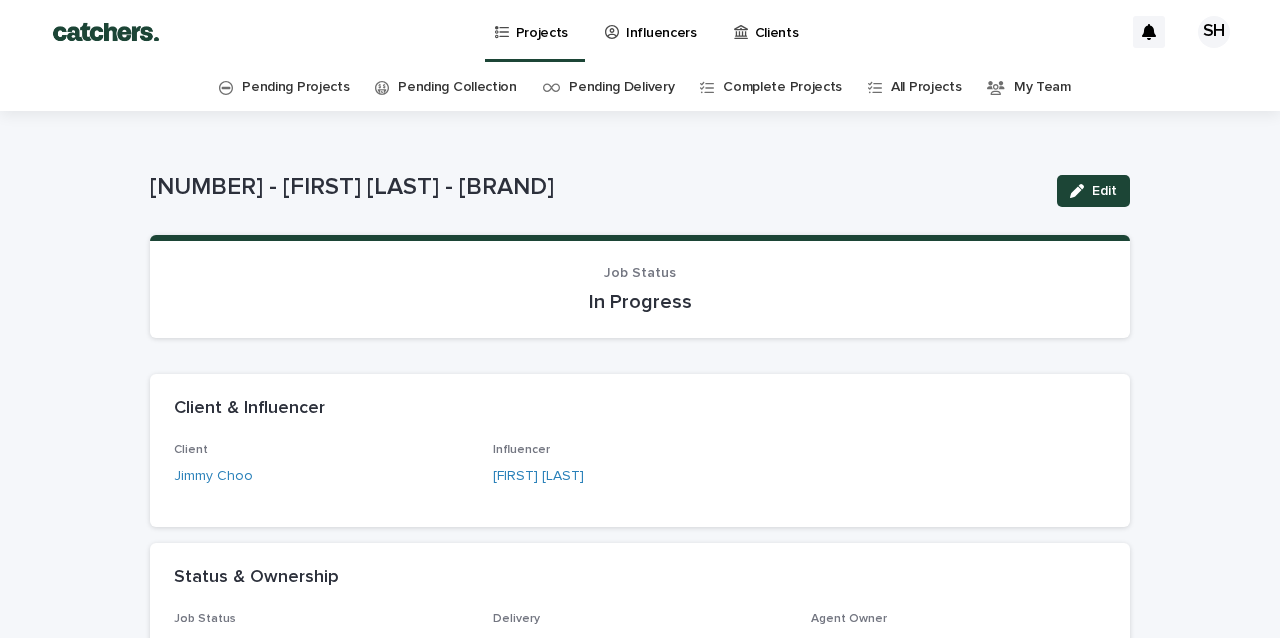 scroll, scrollTop: 0, scrollLeft: 0, axis: both 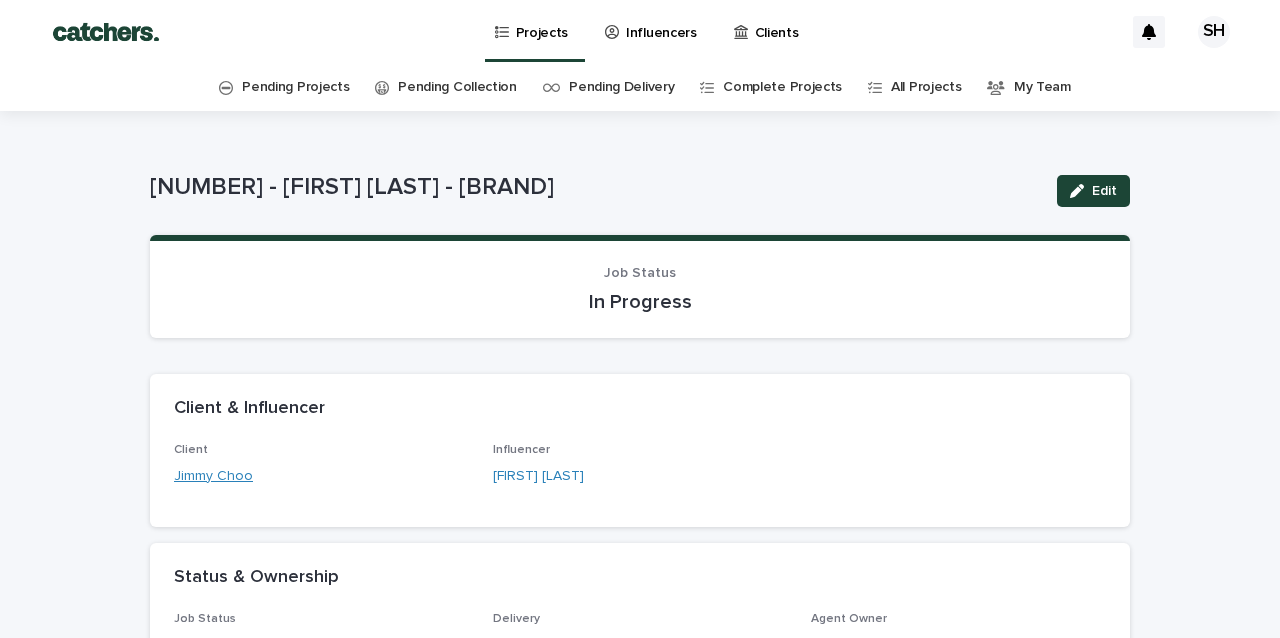 click on "Jimmy Choo" at bounding box center [213, 476] 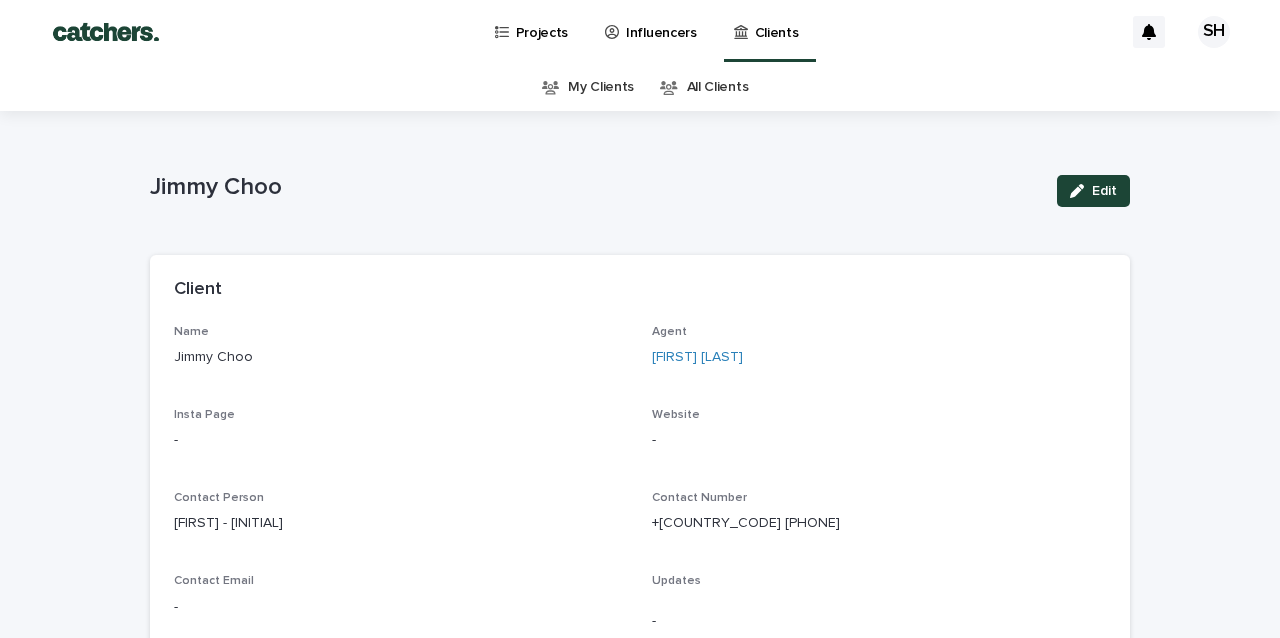 scroll, scrollTop: 0, scrollLeft: 0, axis: both 